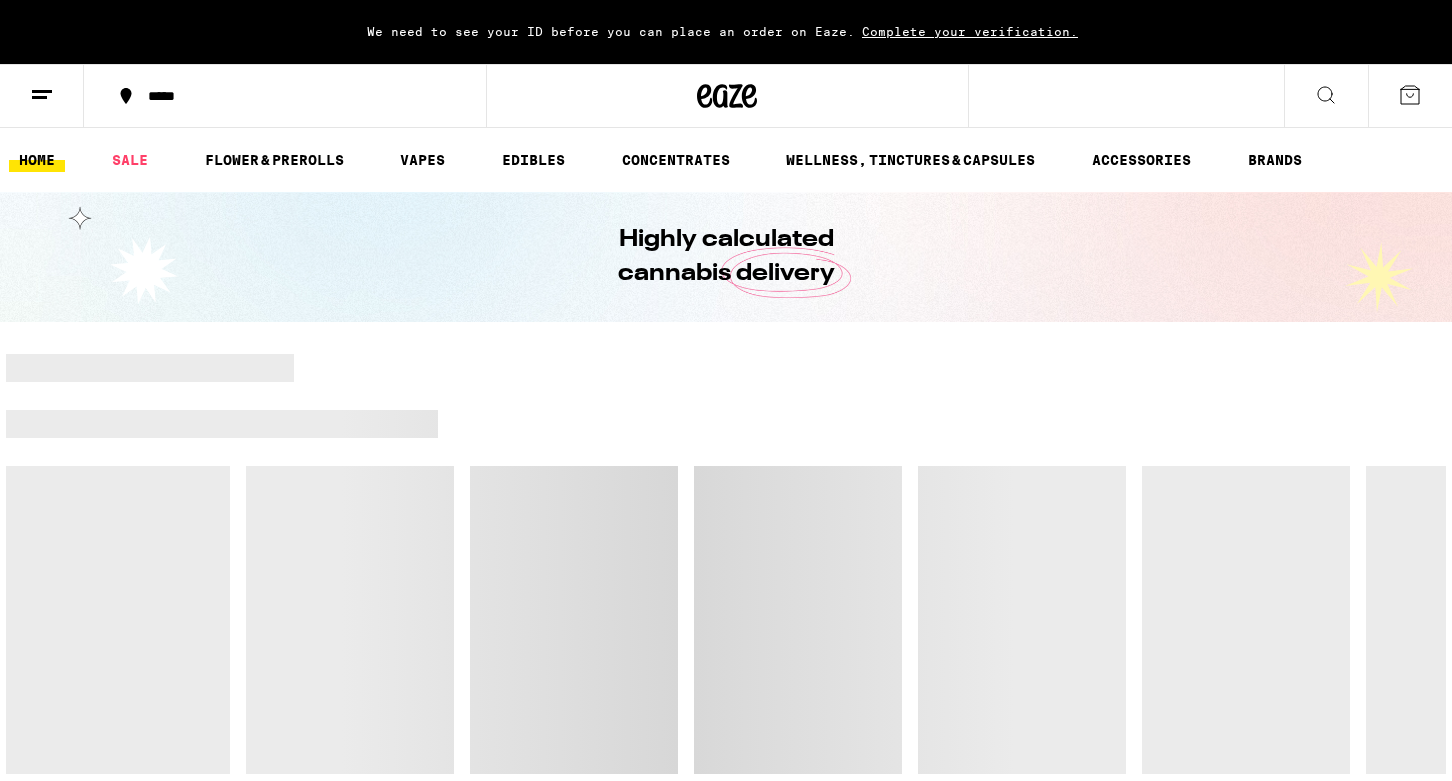 scroll, scrollTop: 0, scrollLeft: 0, axis: both 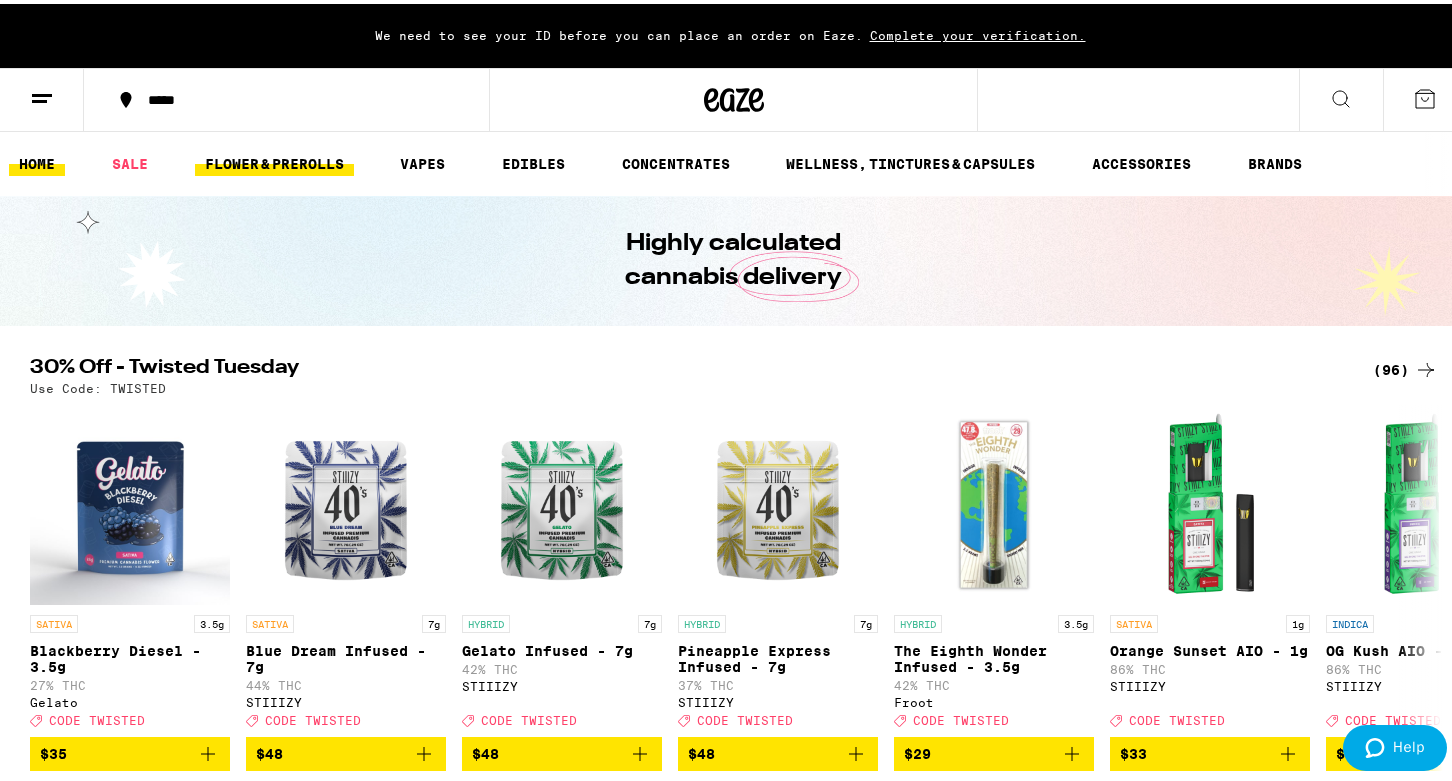 click on "FLOWER & PREROLLS" at bounding box center [274, 160] 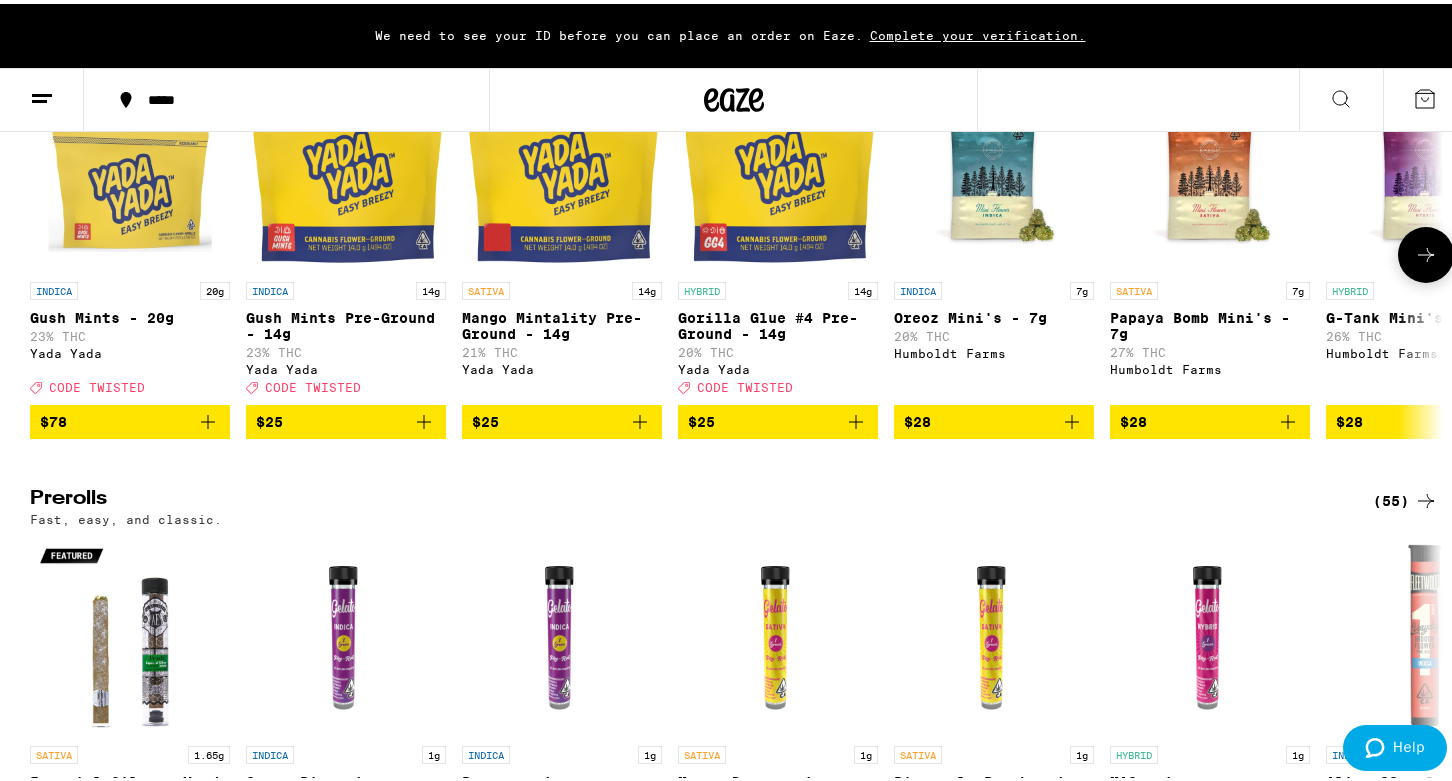 scroll, scrollTop: 800, scrollLeft: 0, axis: vertical 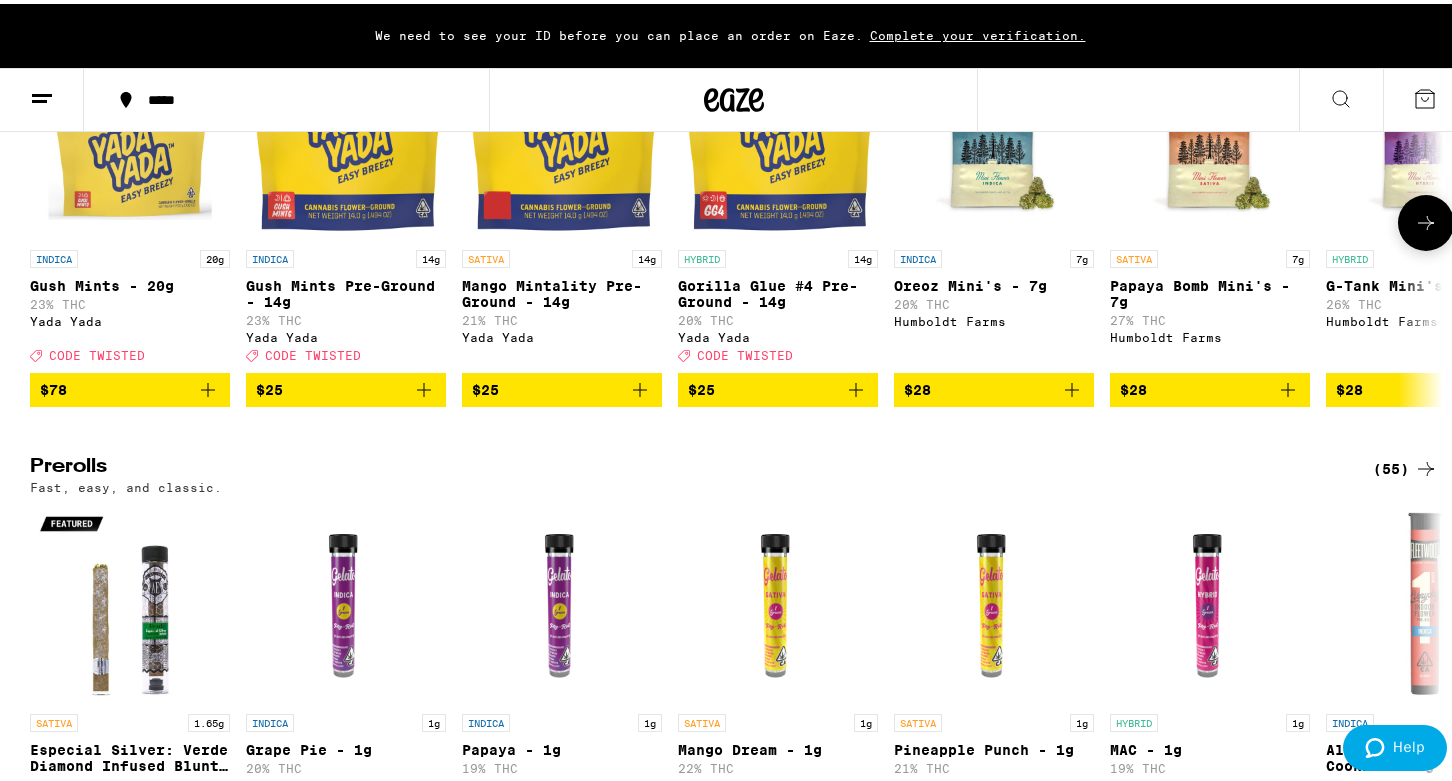 click 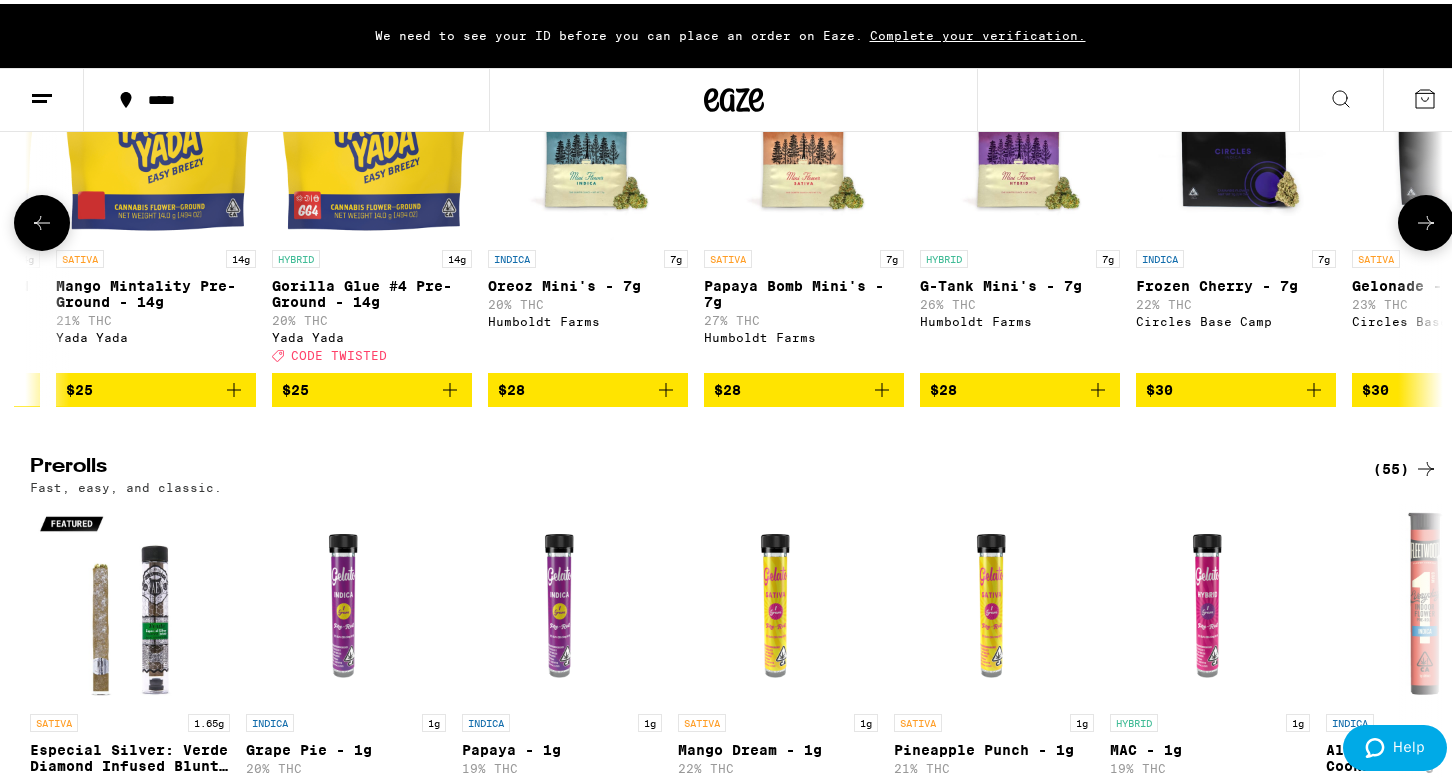 click 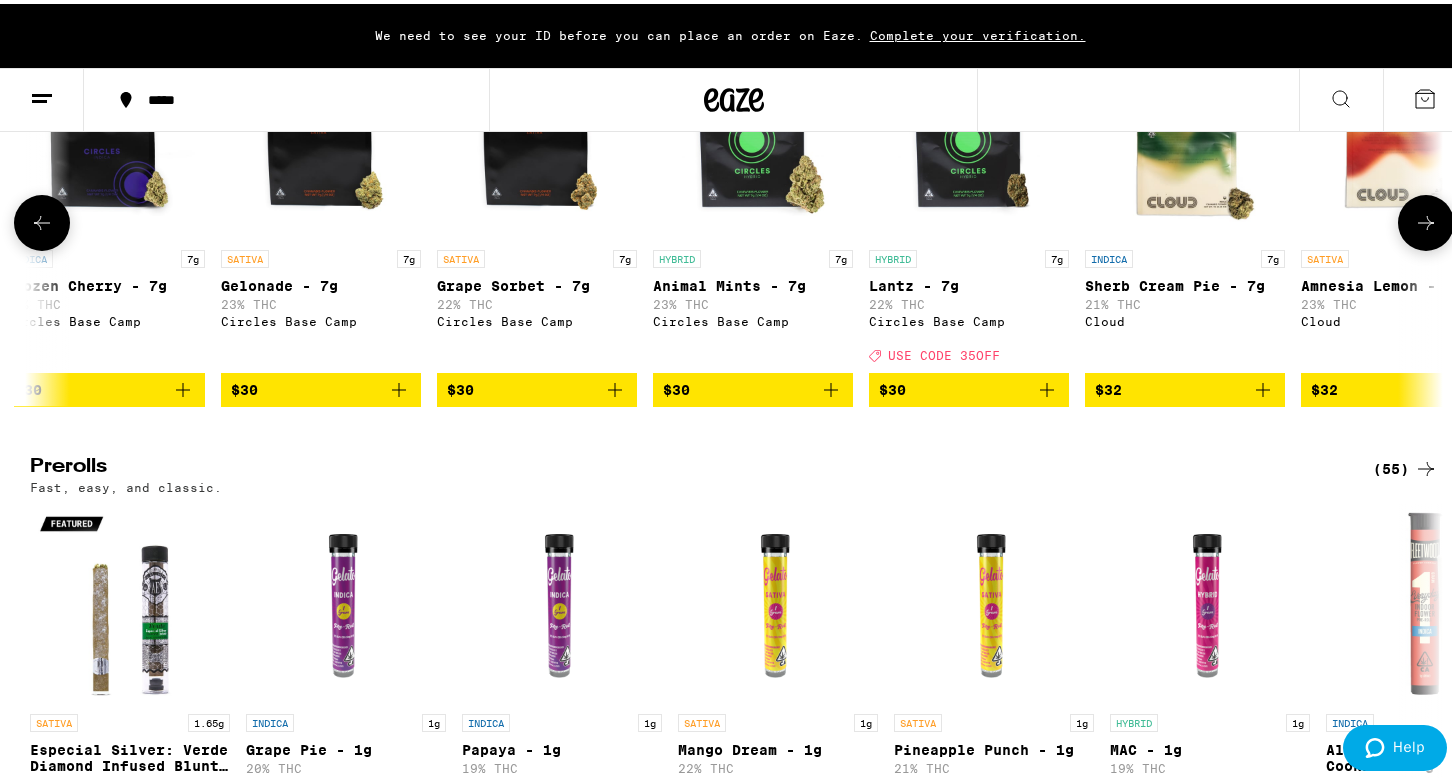 click 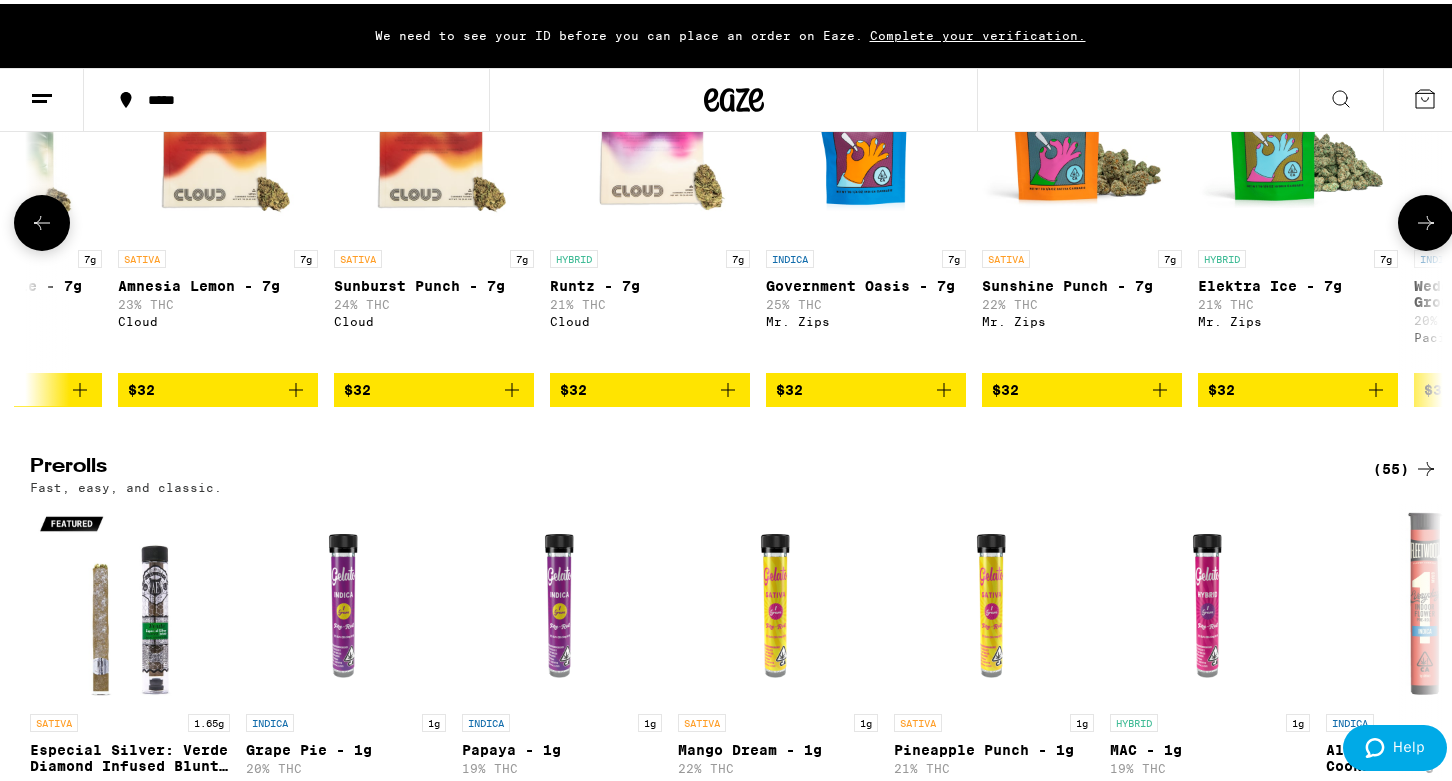 scroll, scrollTop: 0, scrollLeft: 2769, axis: horizontal 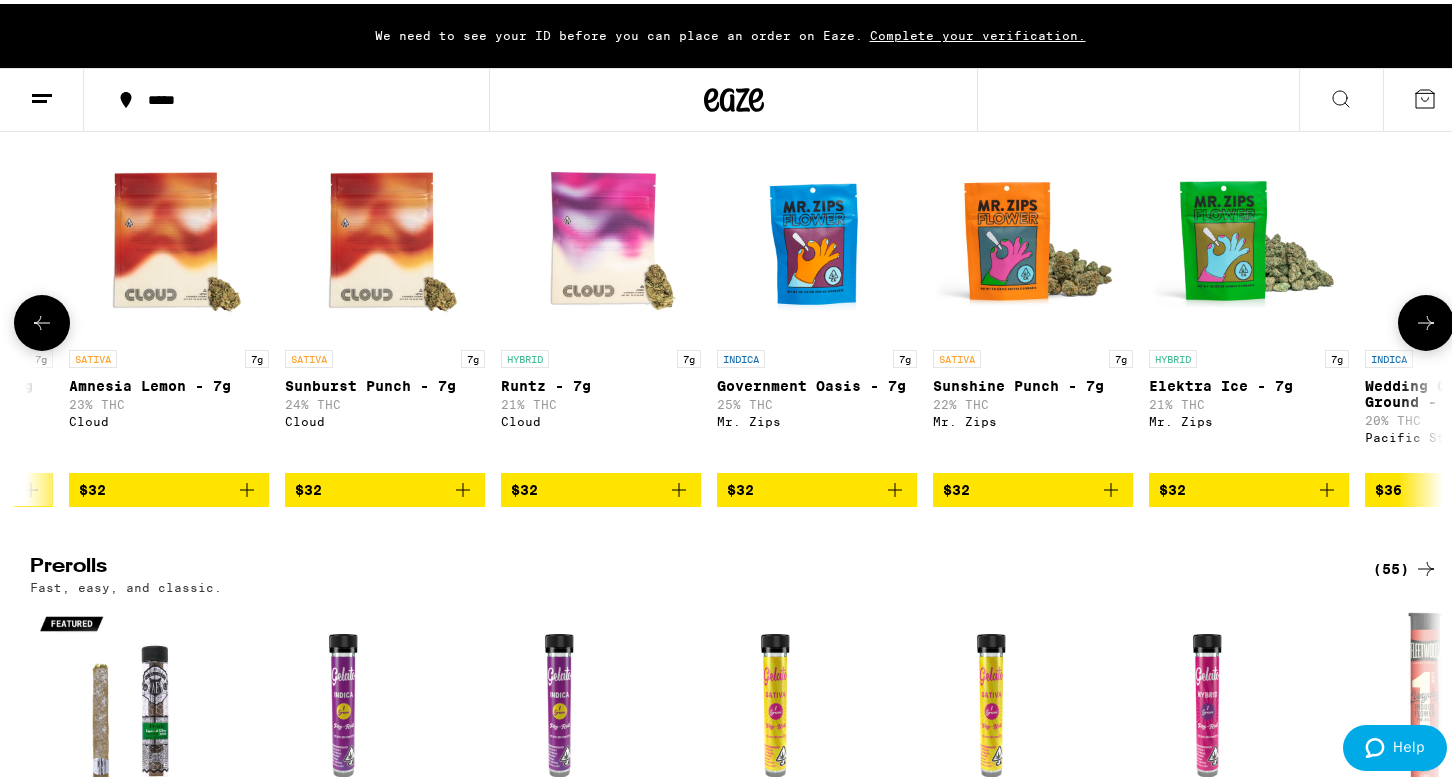 click at bounding box center [1426, 319] 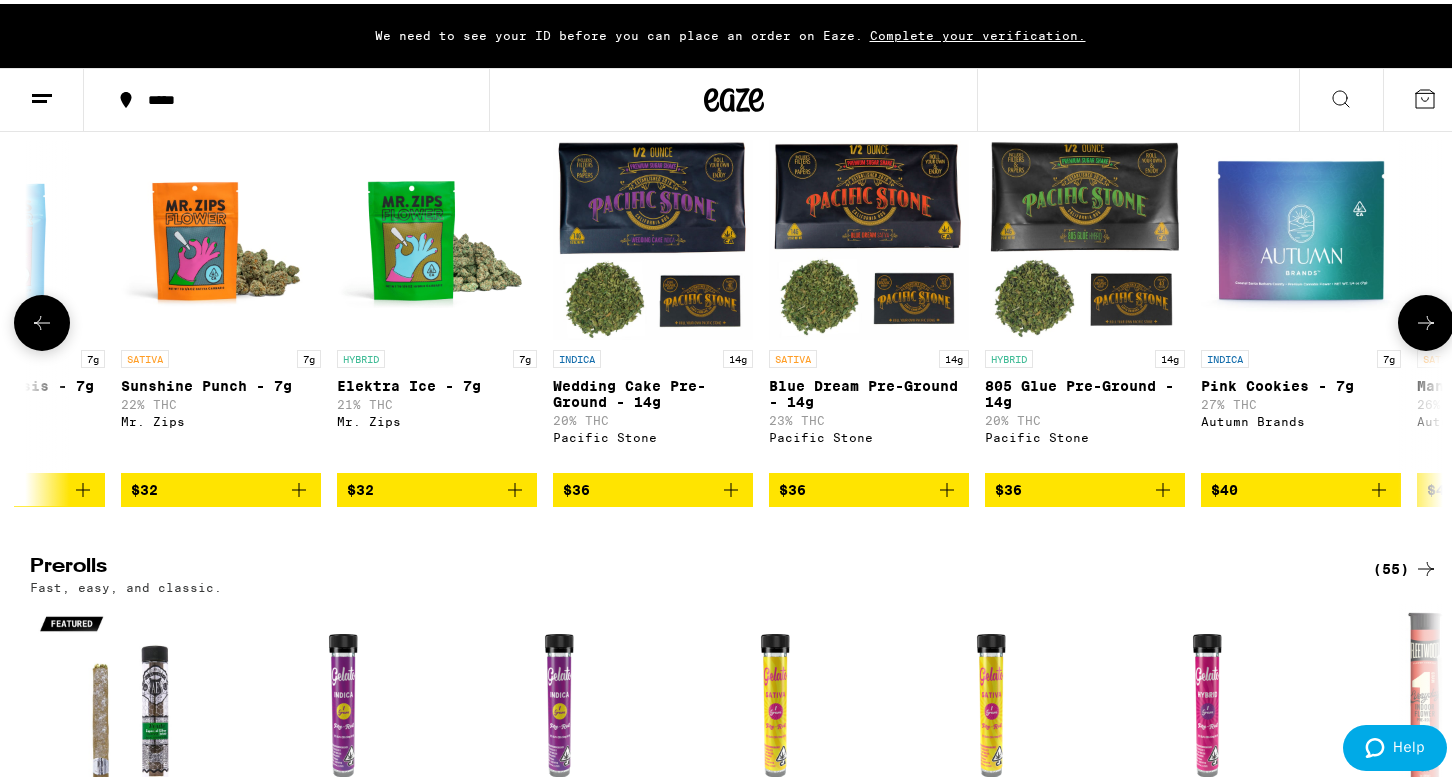 scroll, scrollTop: 0, scrollLeft: 3959, axis: horizontal 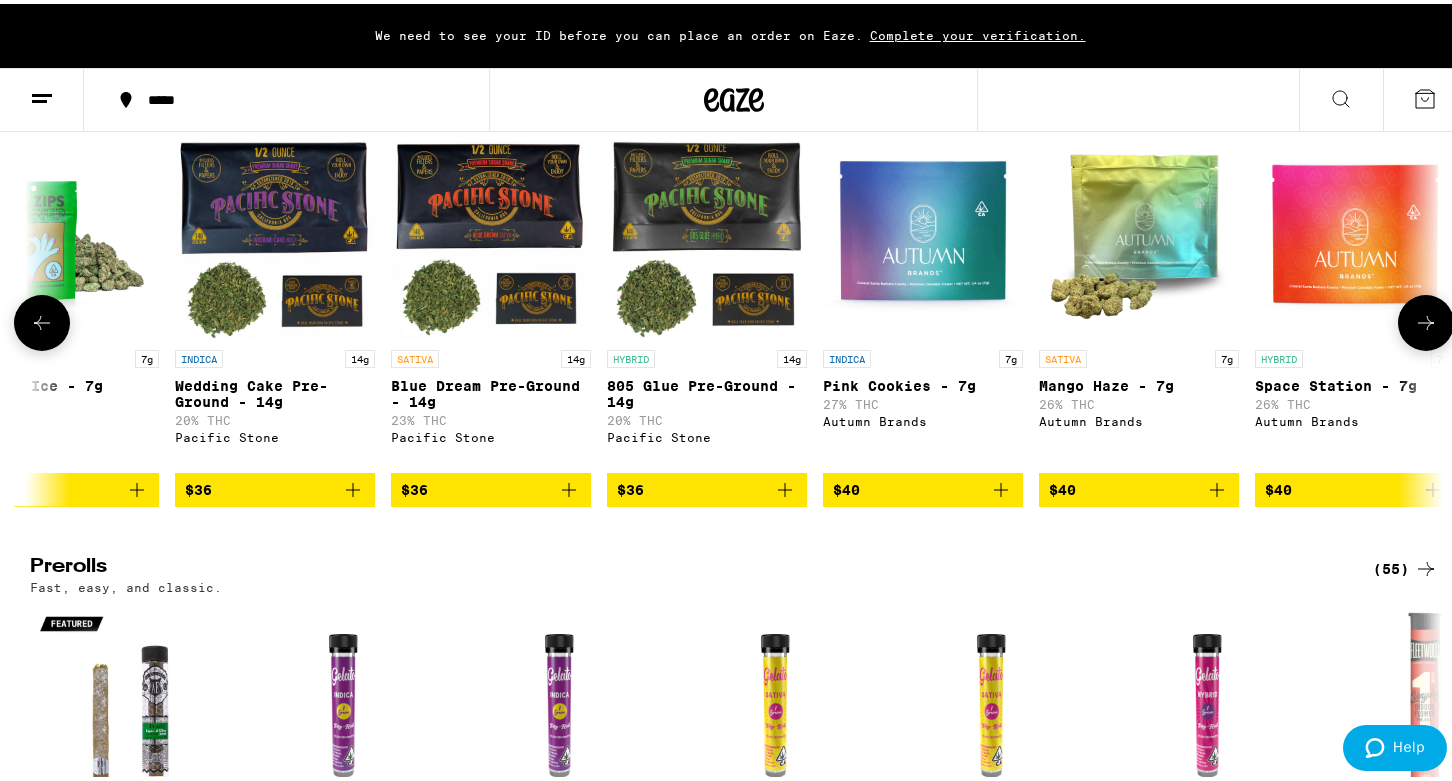 click at bounding box center (1426, 319) 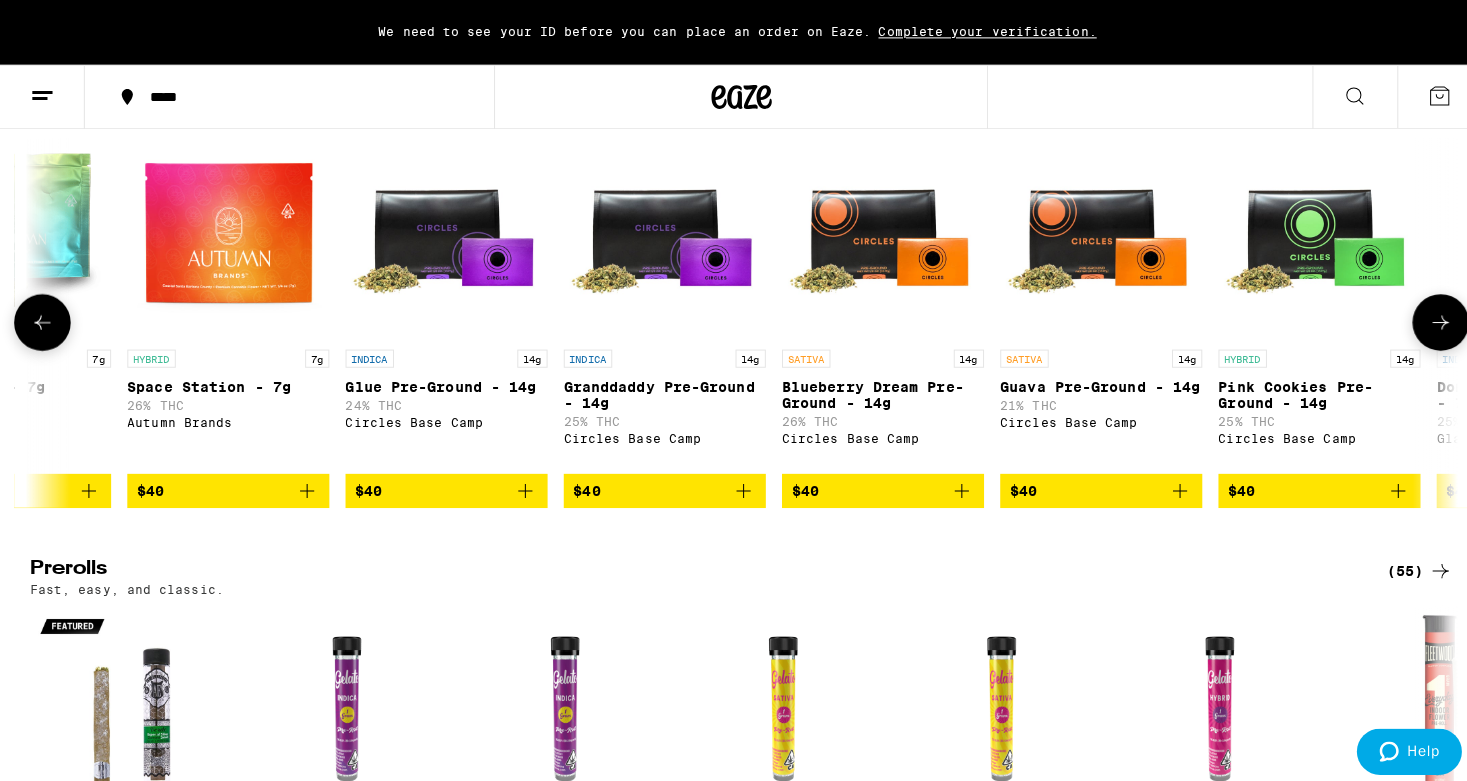 scroll, scrollTop: 0, scrollLeft: 5149, axis: horizontal 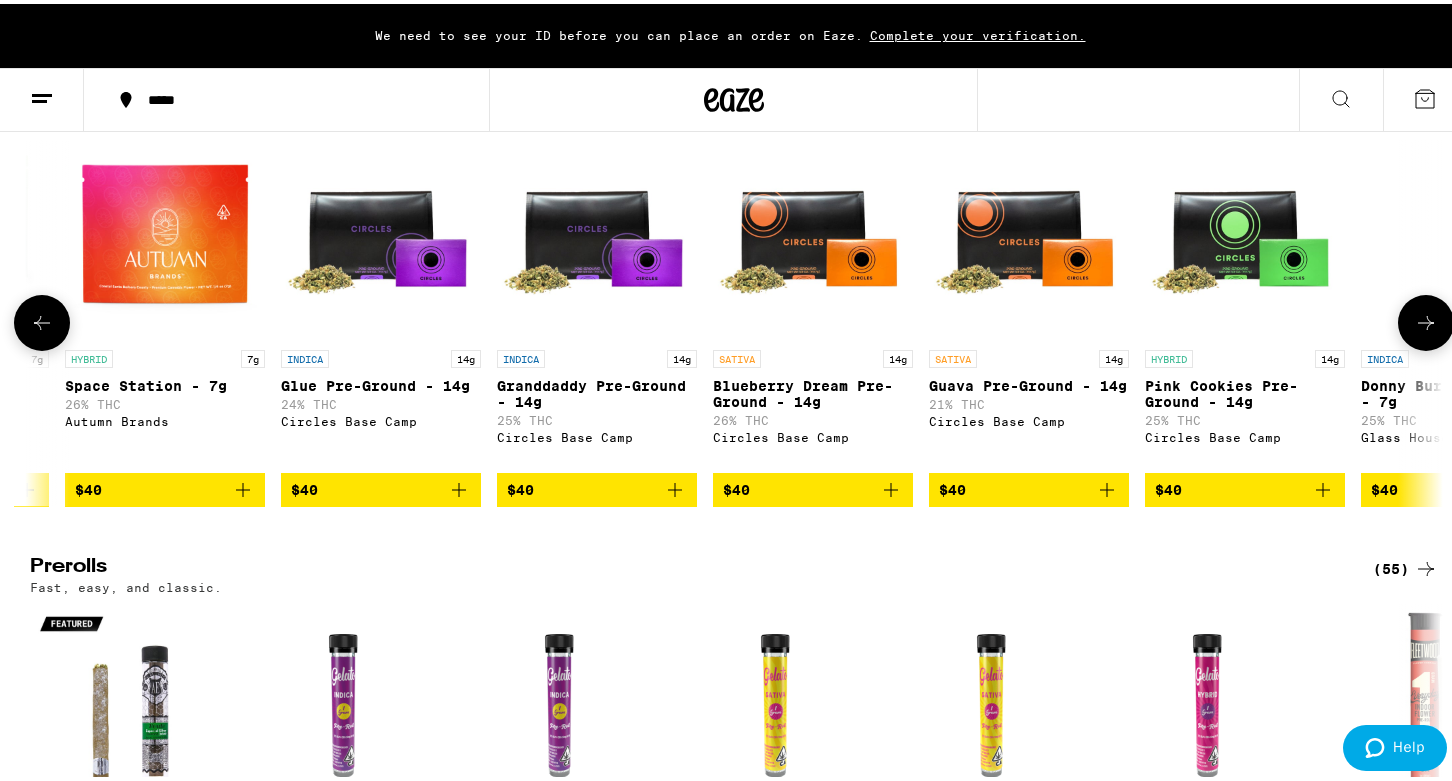 click on "Glue Pre-Ground - 14g" at bounding box center [381, 382] 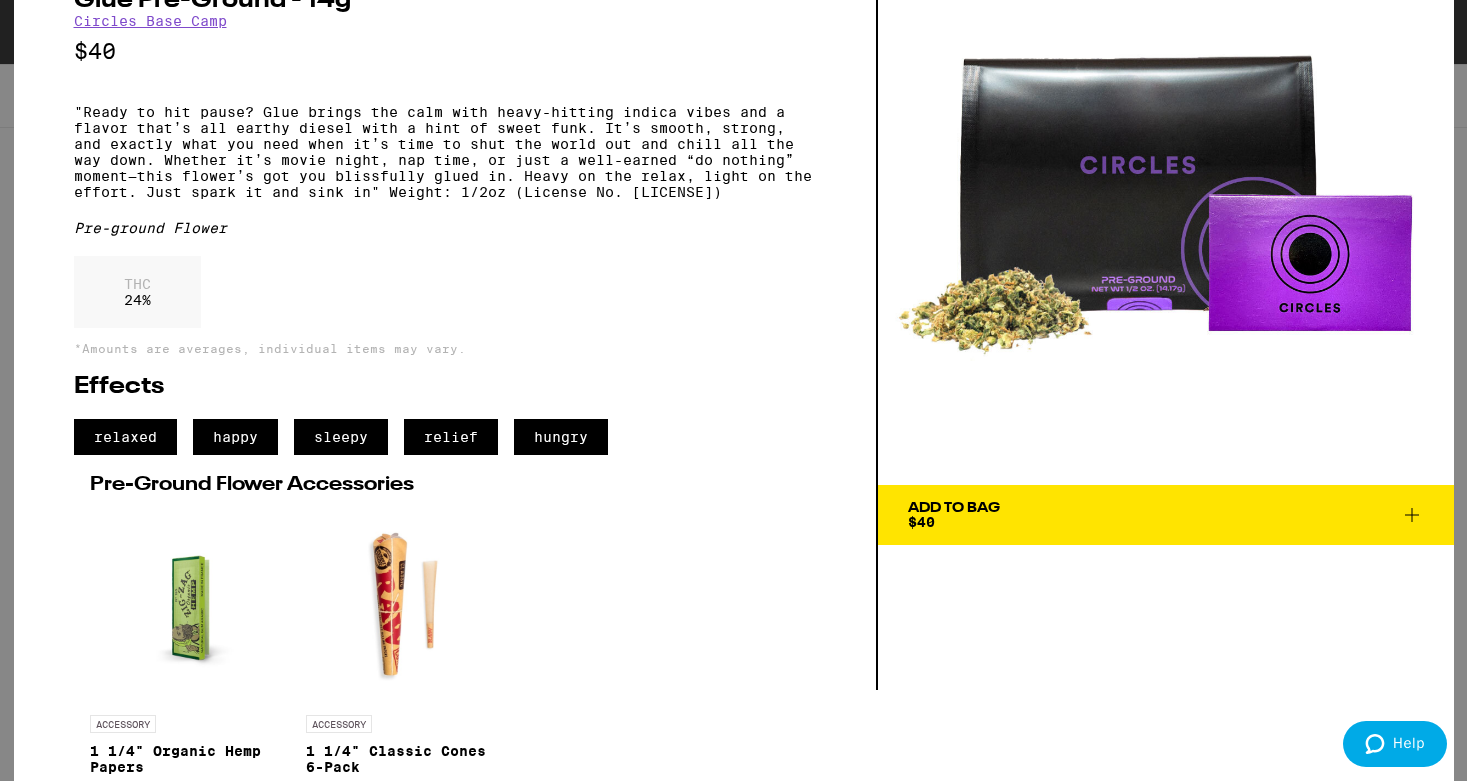 scroll, scrollTop: 0, scrollLeft: 0, axis: both 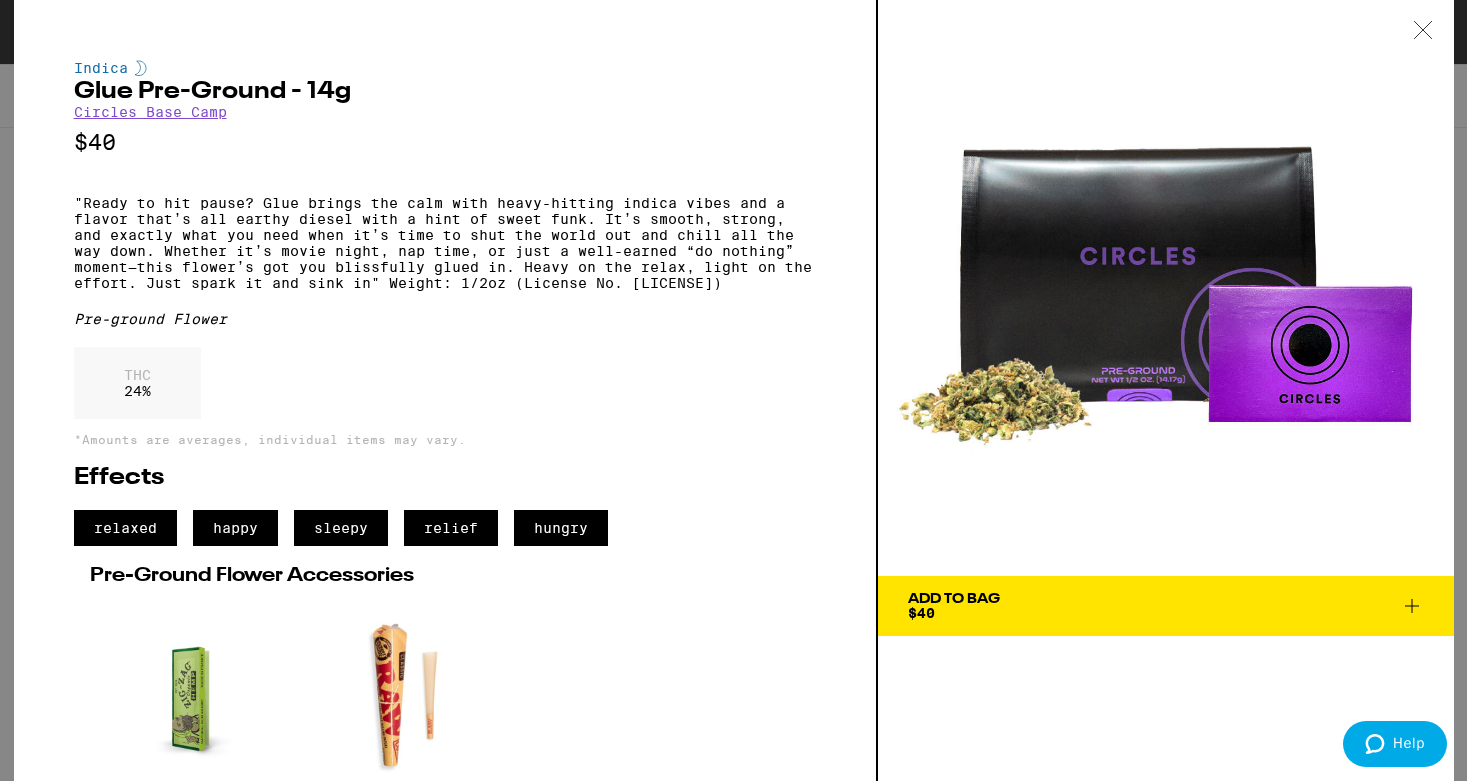 click 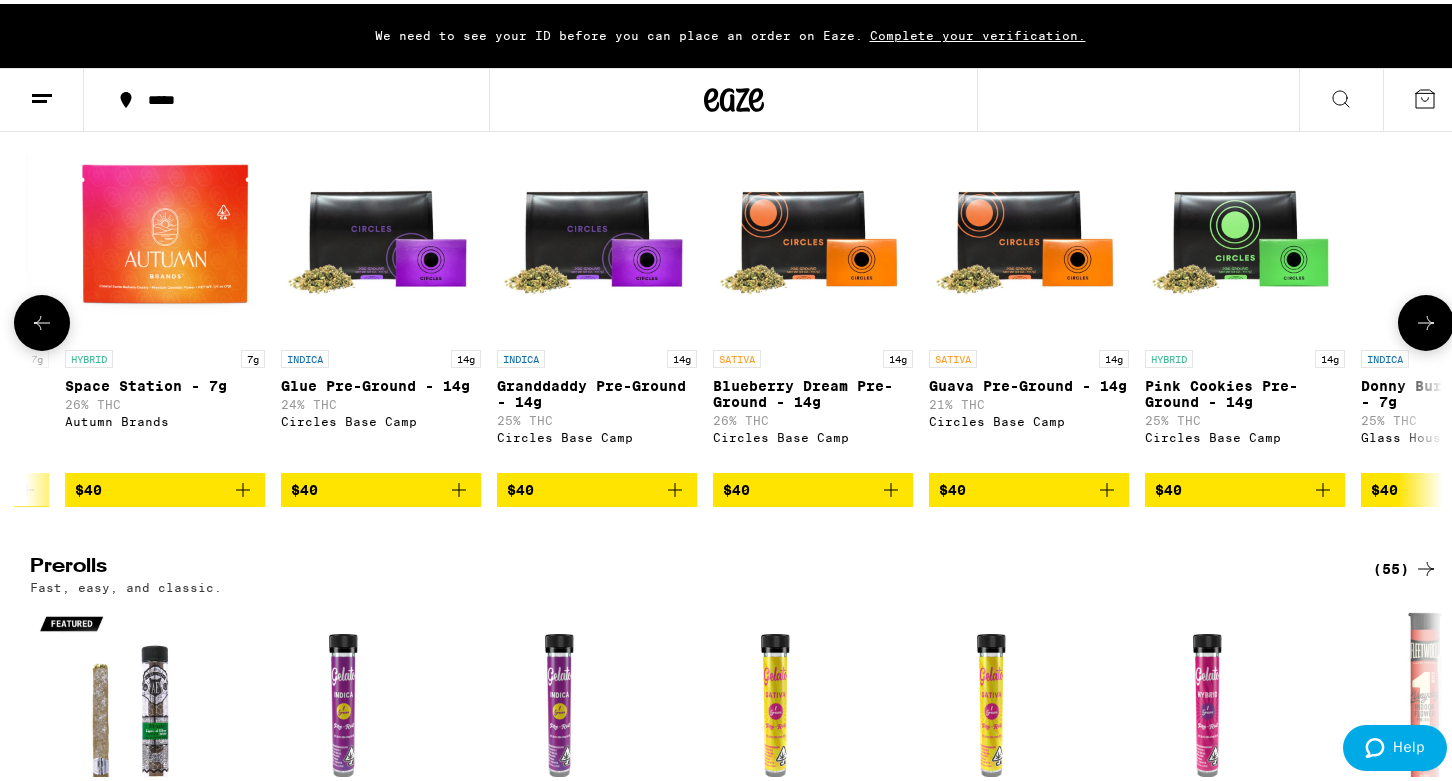 click on "Granddaddy Pre-Ground - 14g" at bounding box center [597, 390] 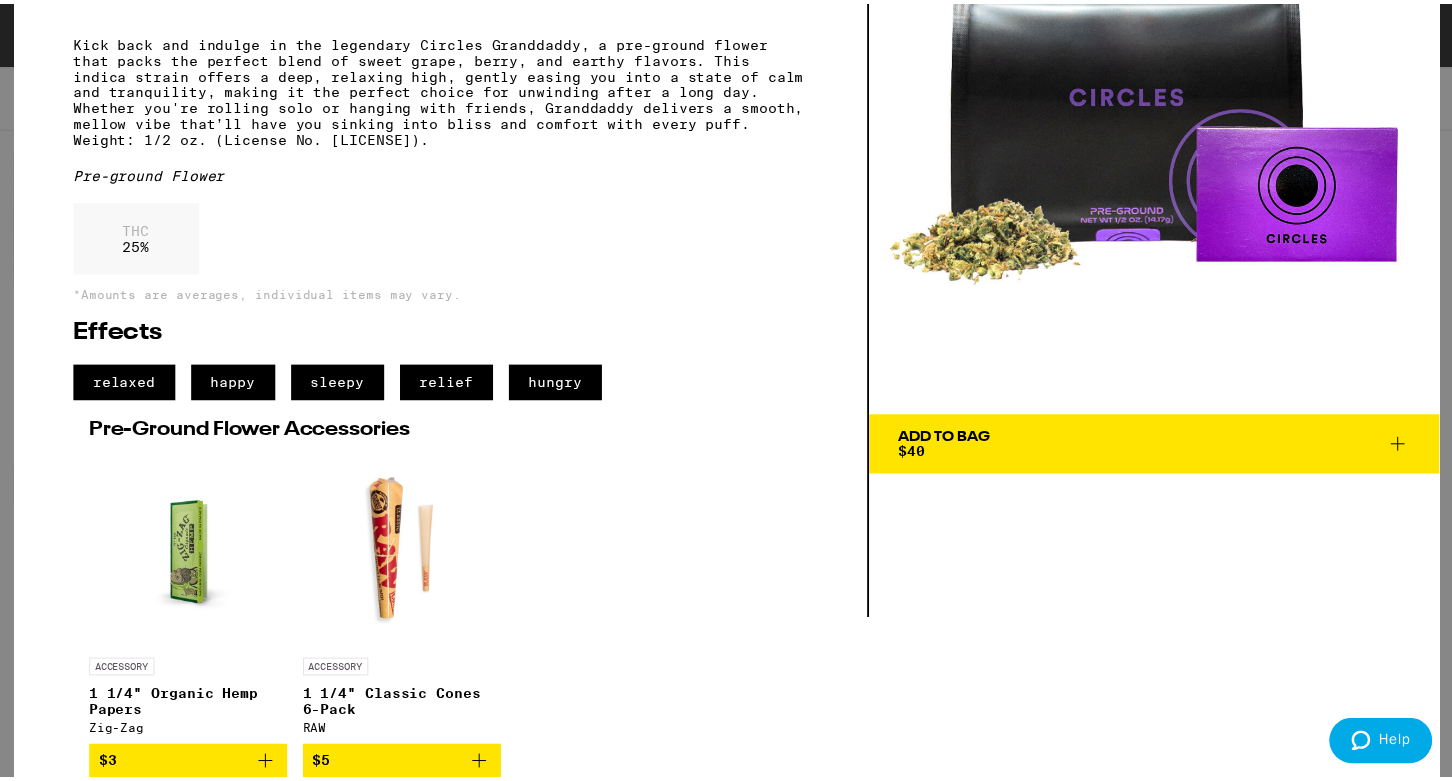 scroll, scrollTop: 203, scrollLeft: 0, axis: vertical 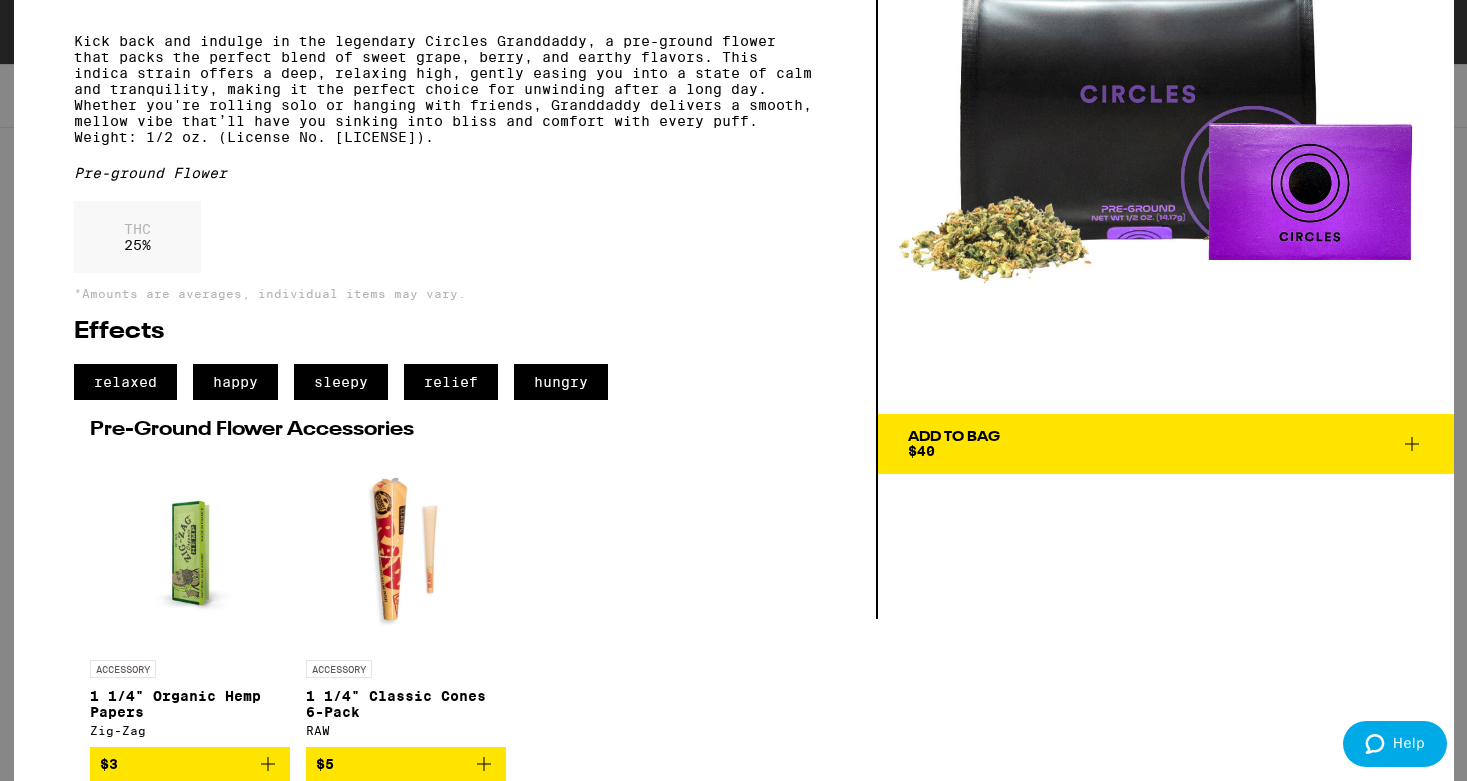 drag, startPoint x: 1253, startPoint y: 409, endPoint x: 1240, endPoint y: 408, distance: 13.038404 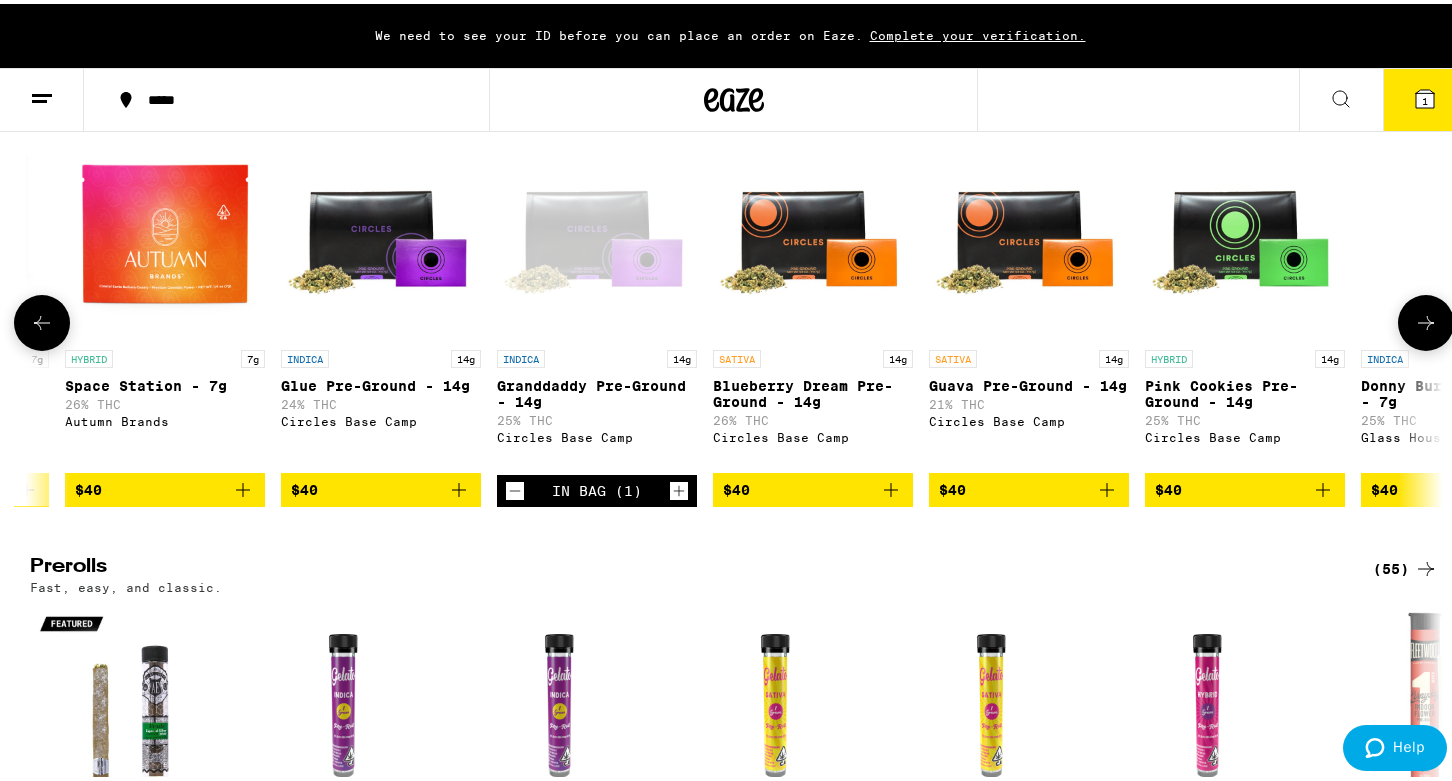 click 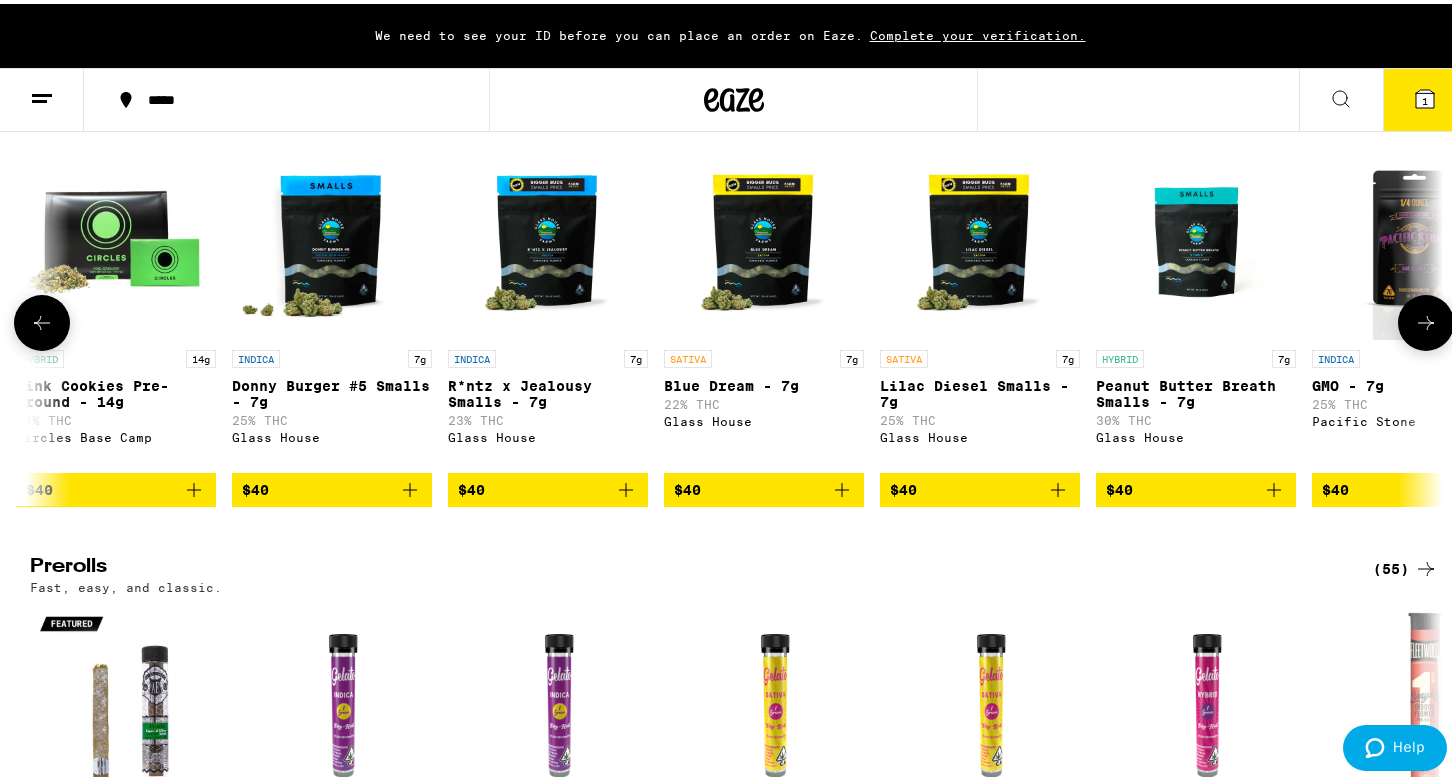 scroll, scrollTop: 0, scrollLeft: 6339, axis: horizontal 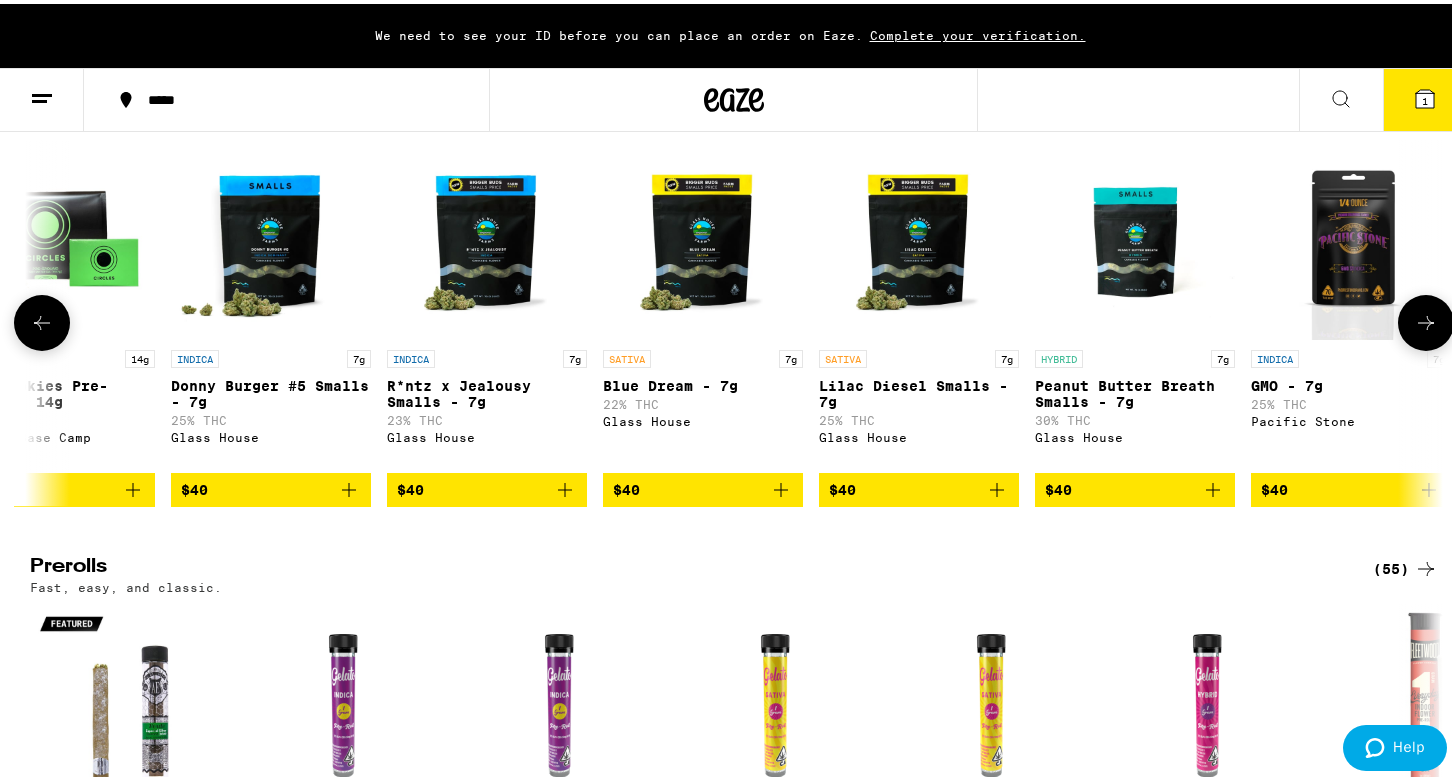 click 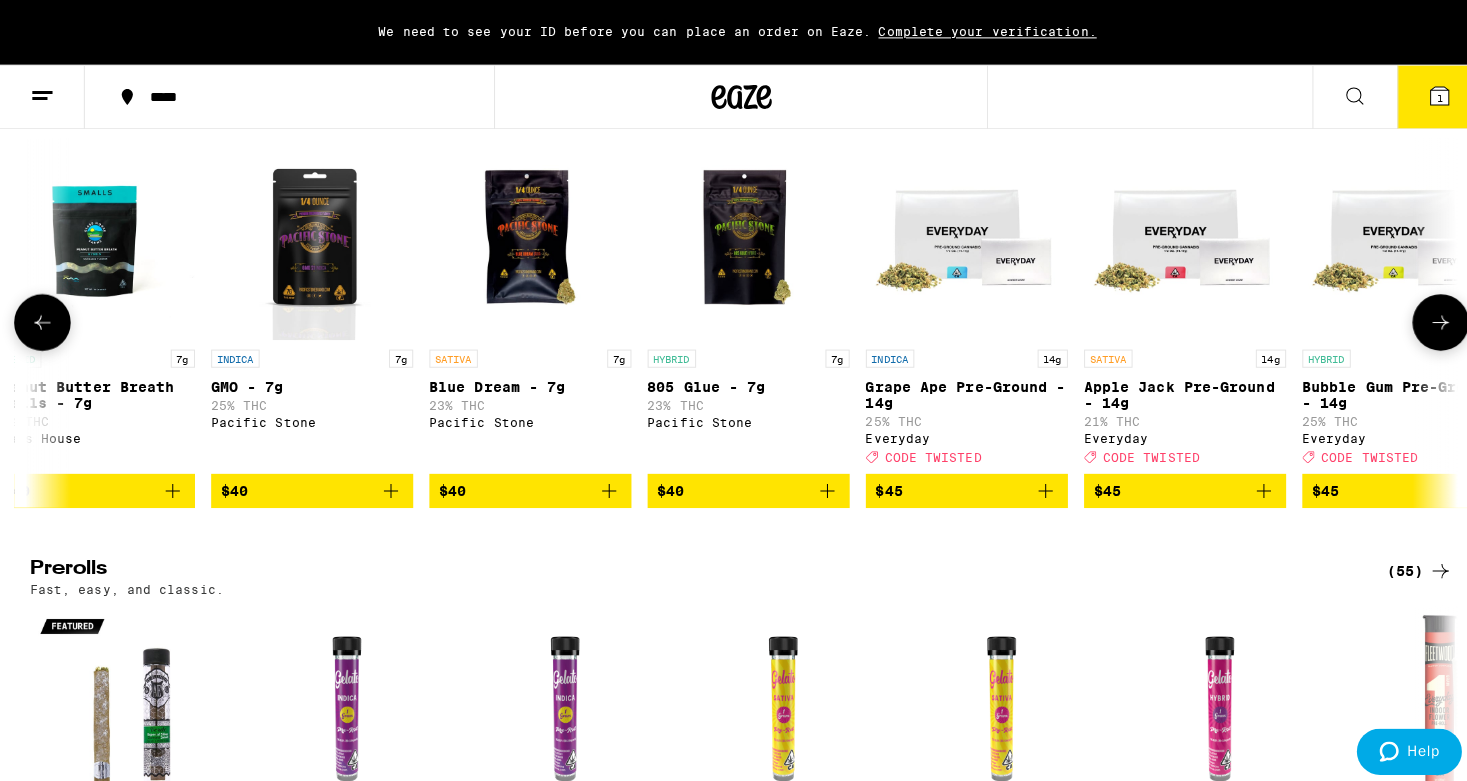 scroll, scrollTop: 0, scrollLeft: 7529, axis: horizontal 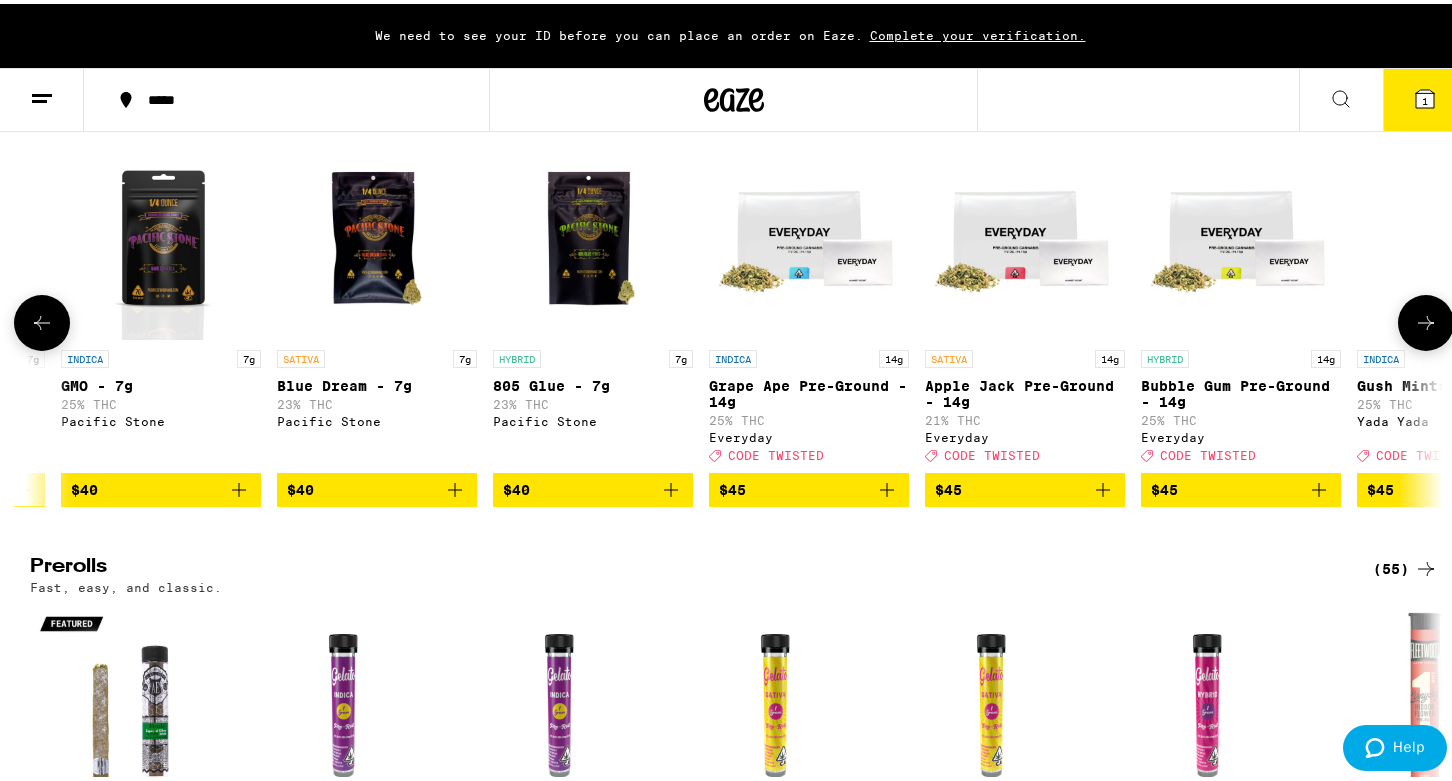 click on "Grape Ape Pre-Ground - 14g" at bounding box center [809, 390] 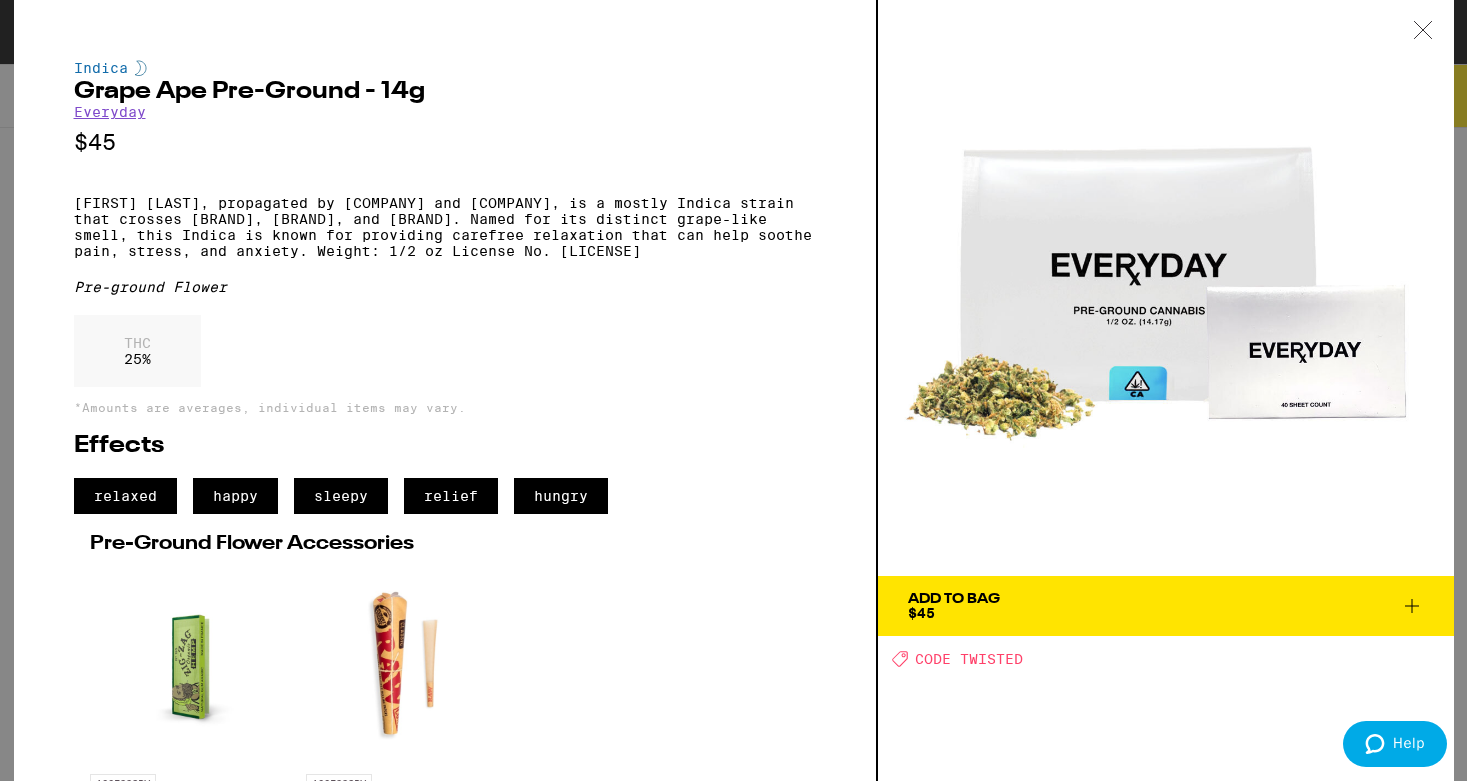 click on "Add To Bag $45" at bounding box center (1166, 606) 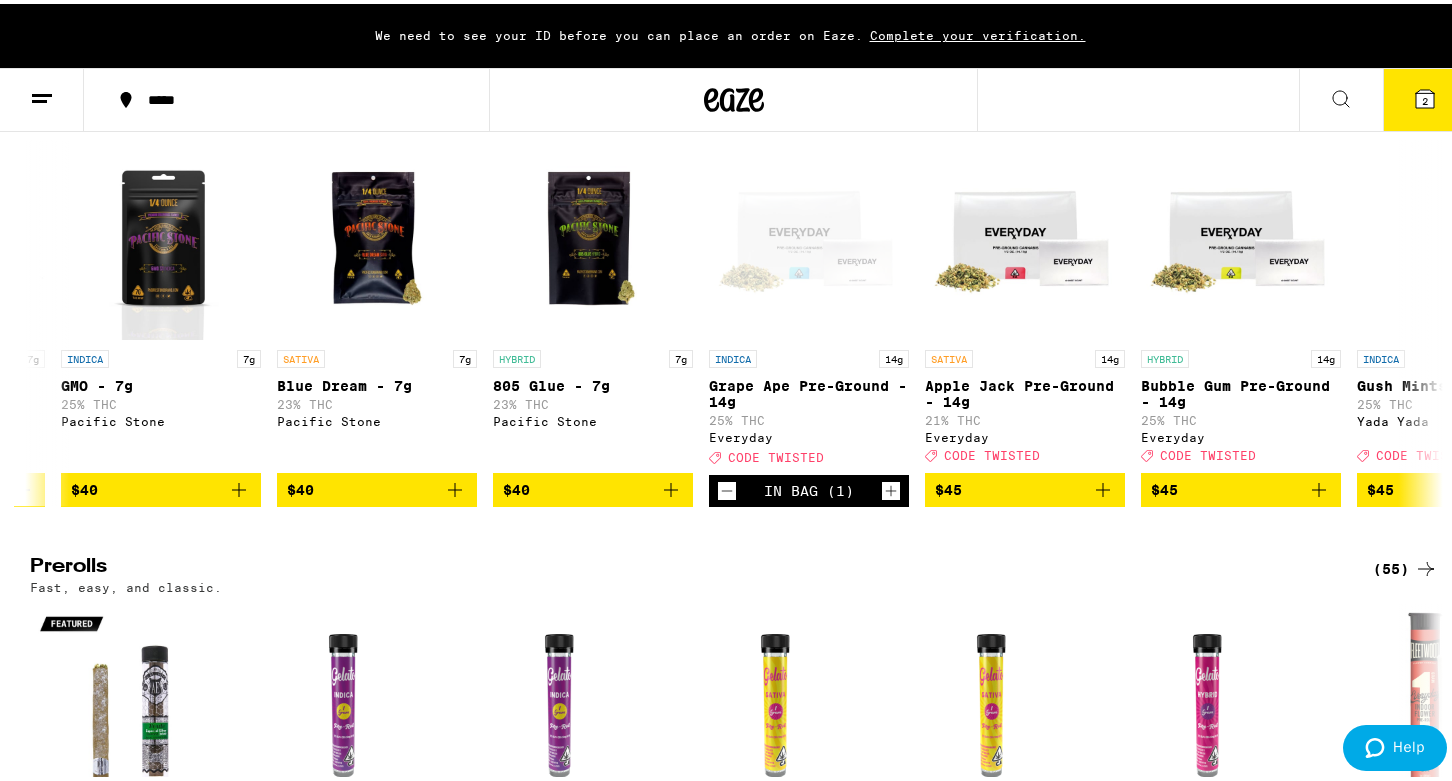 click 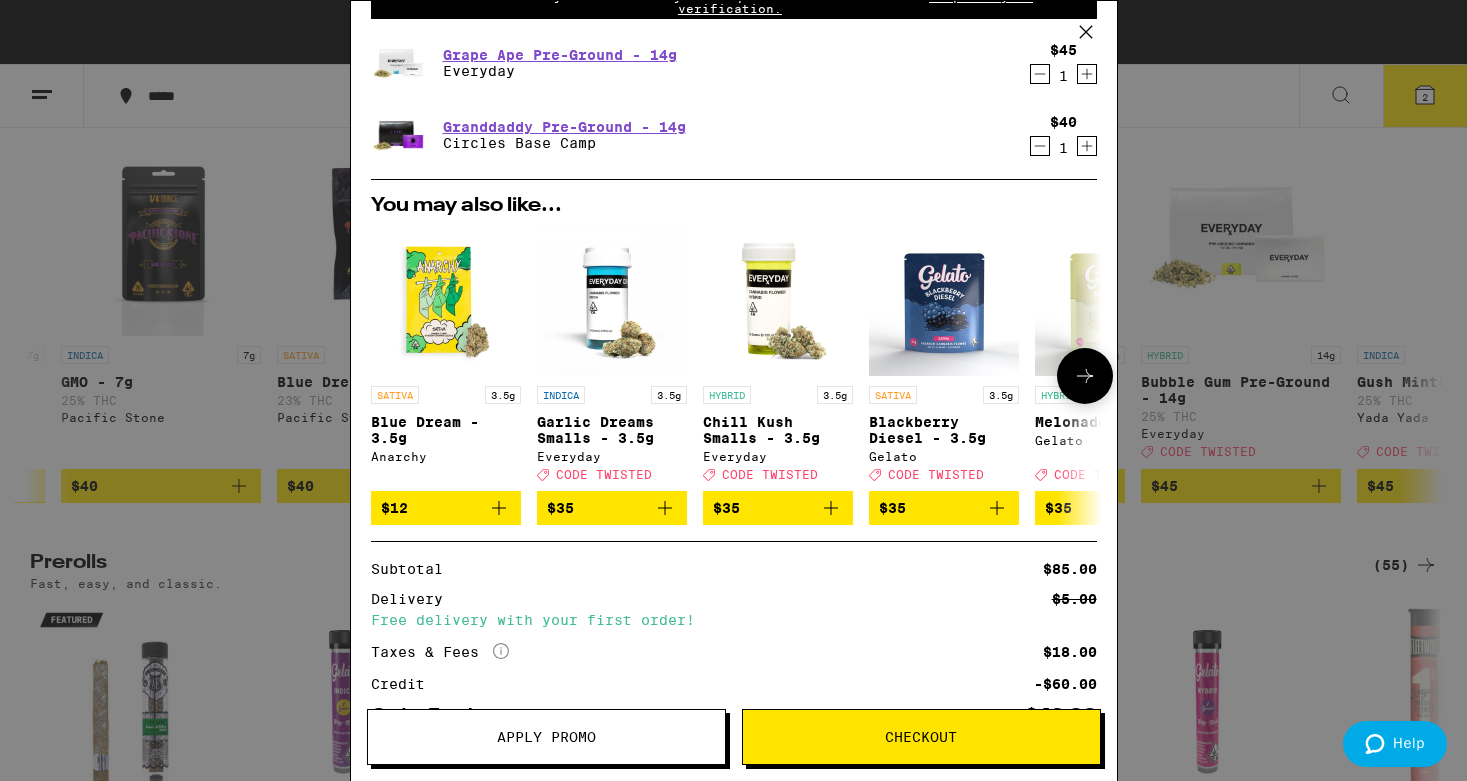 scroll, scrollTop: 241, scrollLeft: 0, axis: vertical 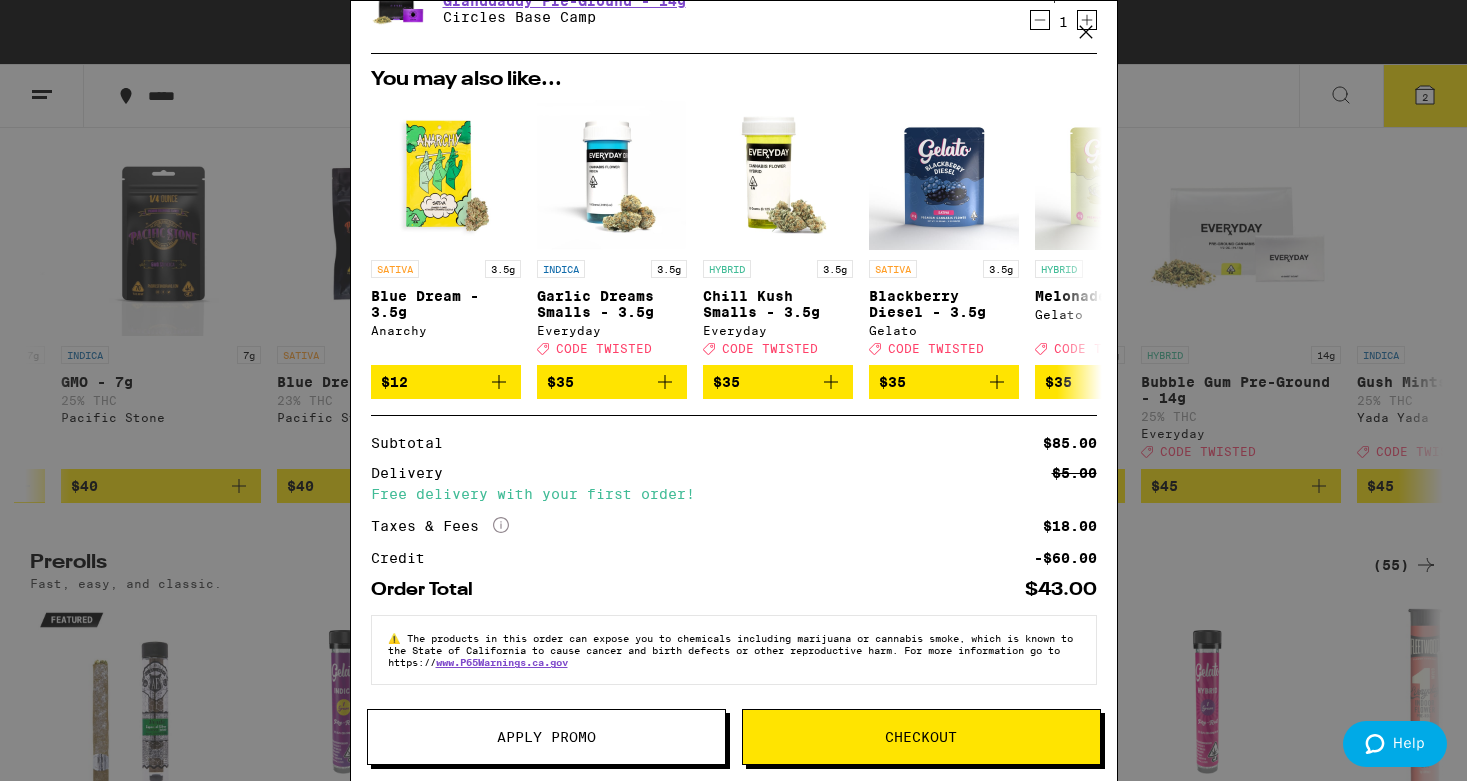 click on "Apply Promo" at bounding box center [546, 737] 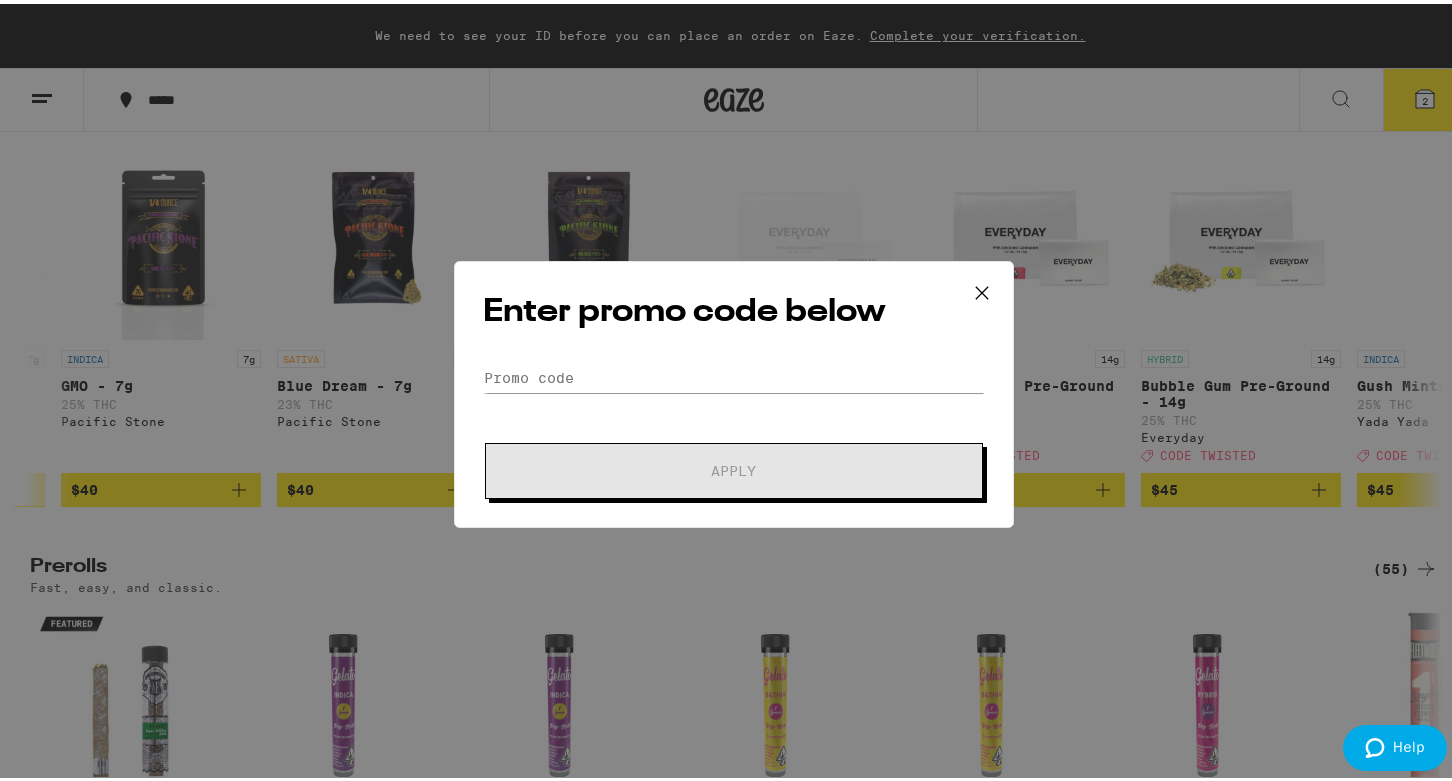 click on "Enter promo code below Promo Code Apply" at bounding box center [734, 390] 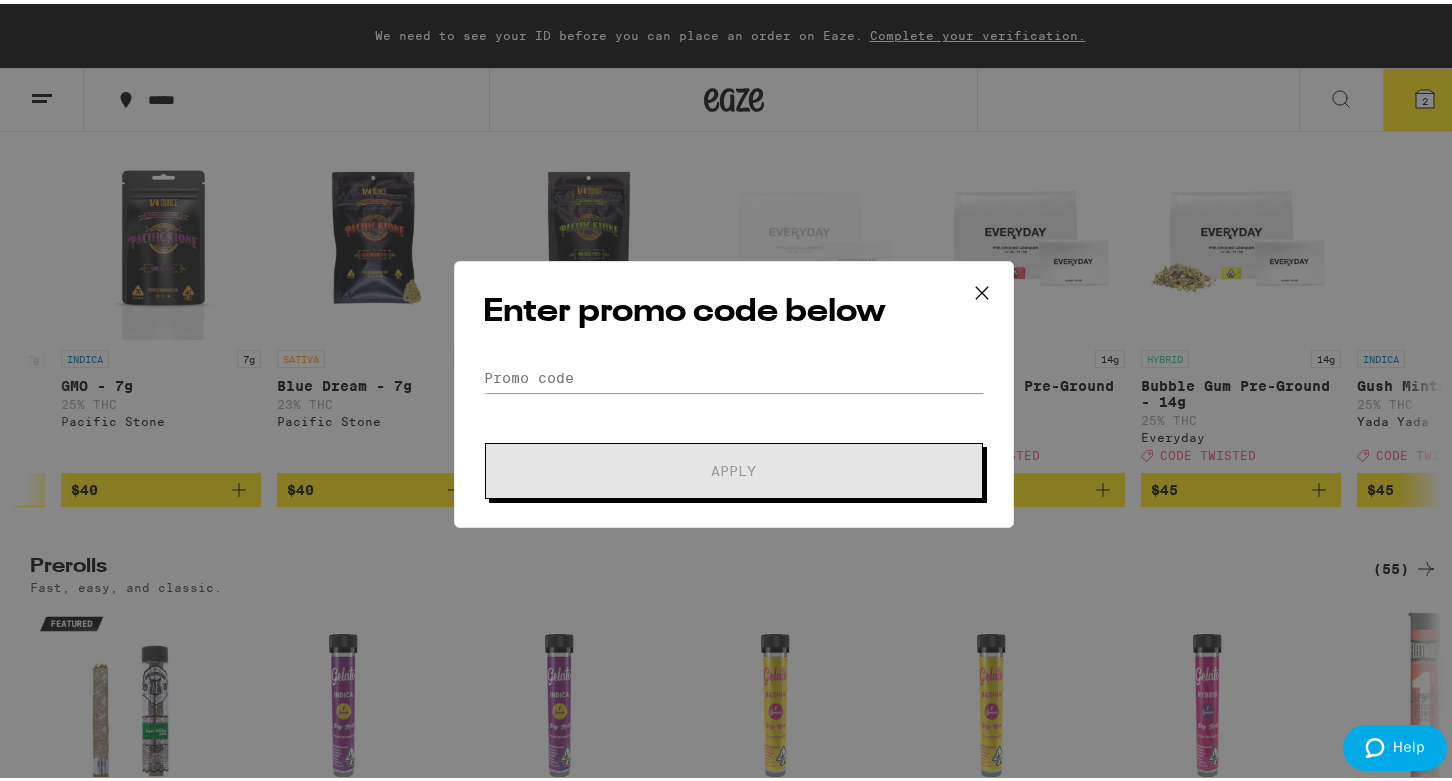 click on "Enter promo code below Promo Code Apply" at bounding box center [734, 390] 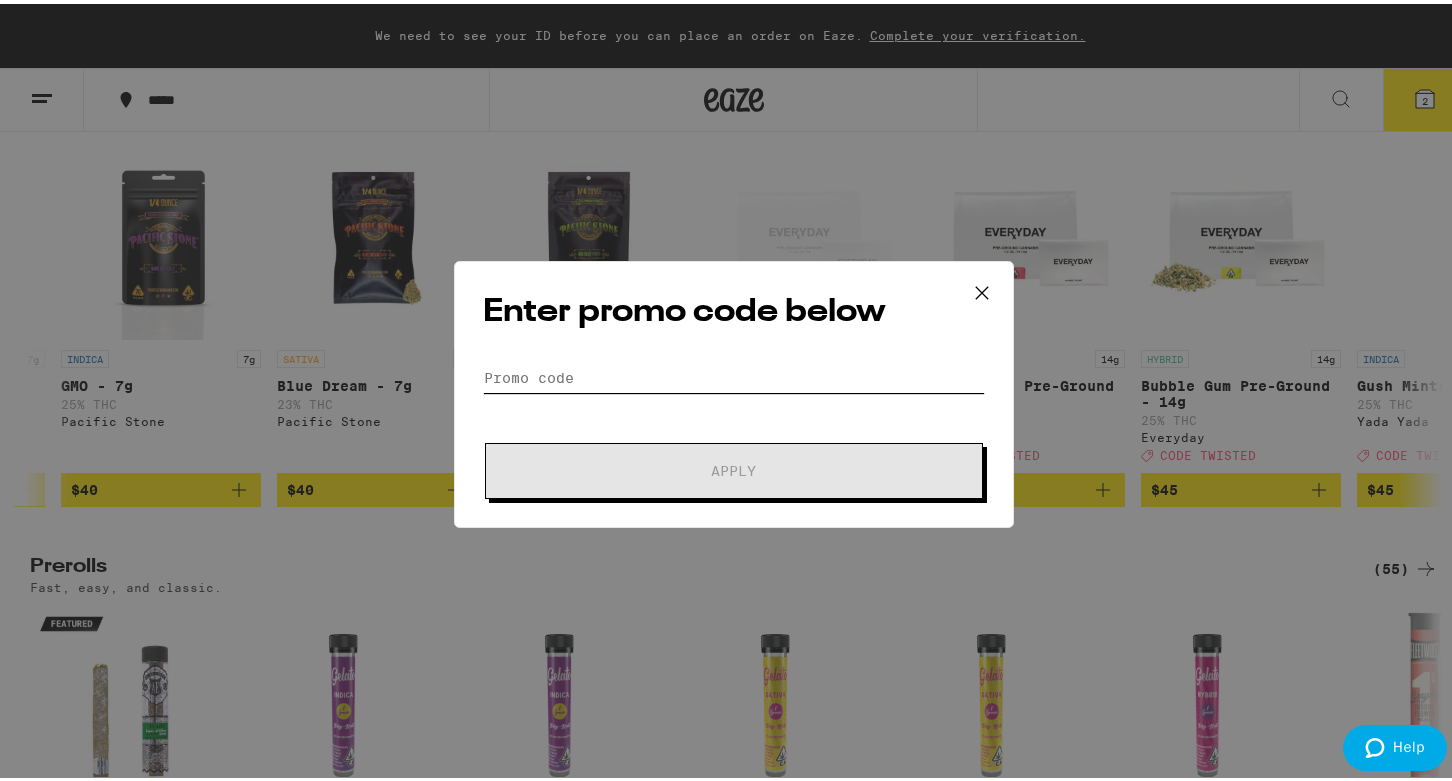 click on "Promo Code" at bounding box center (734, 374) 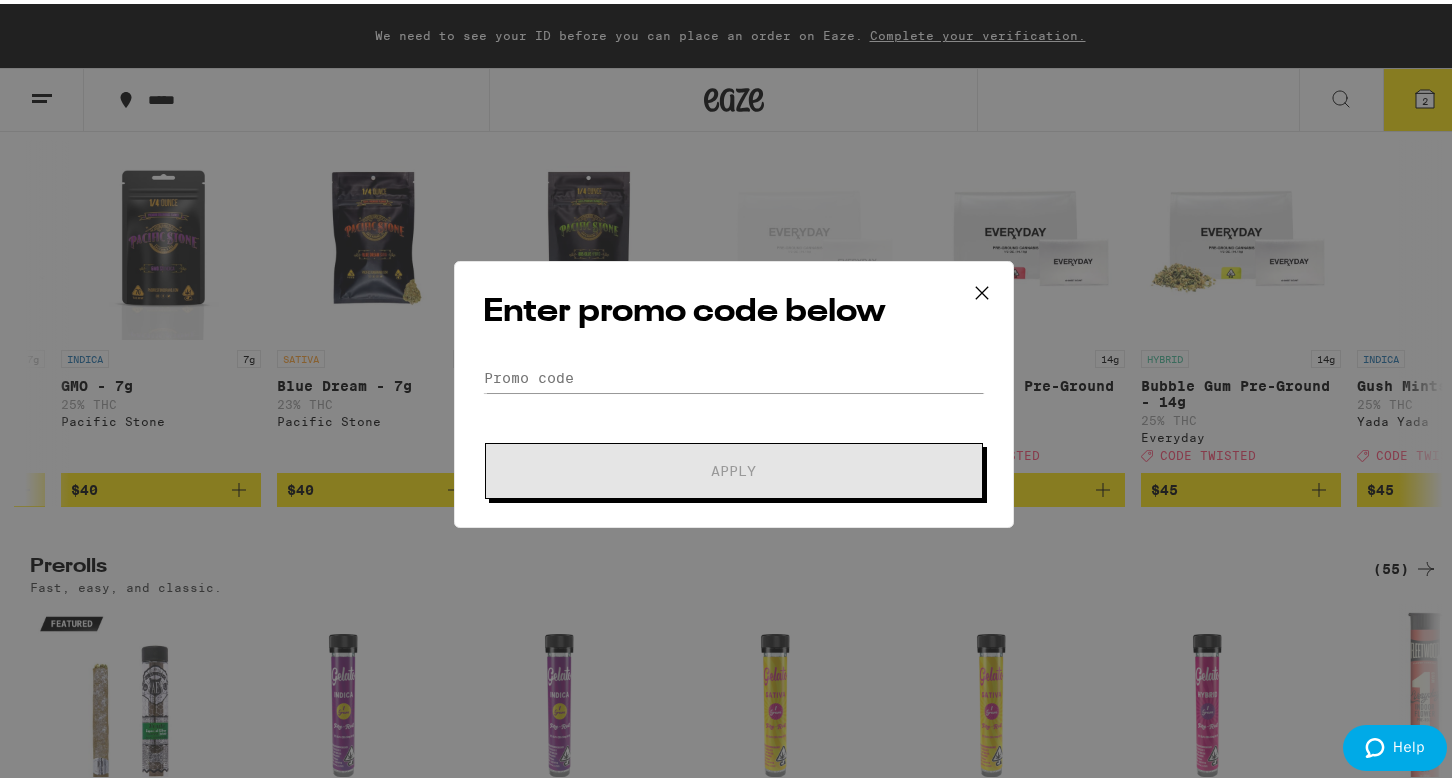 click on "Promo Code Apply" 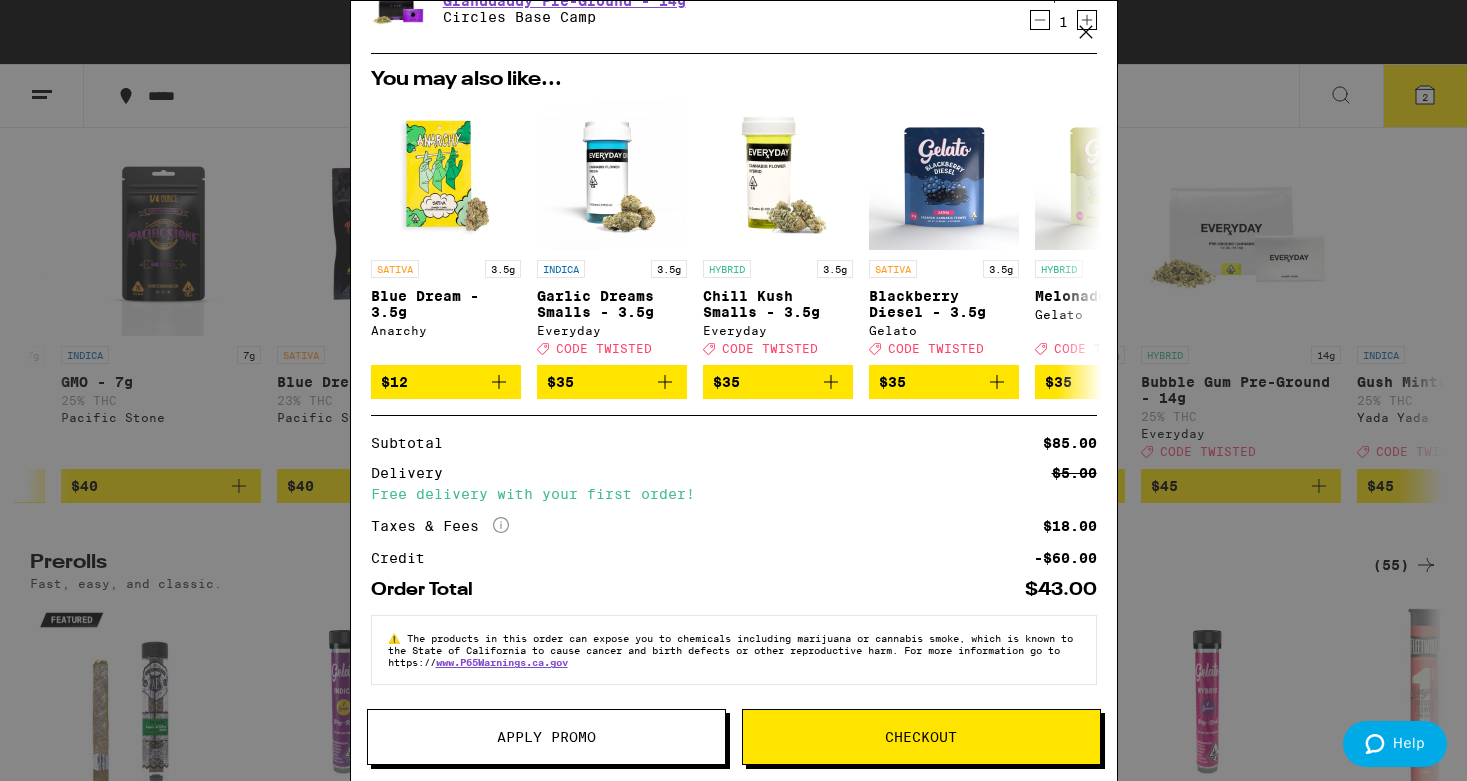 scroll, scrollTop: 241, scrollLeft: 0, axis: vertical 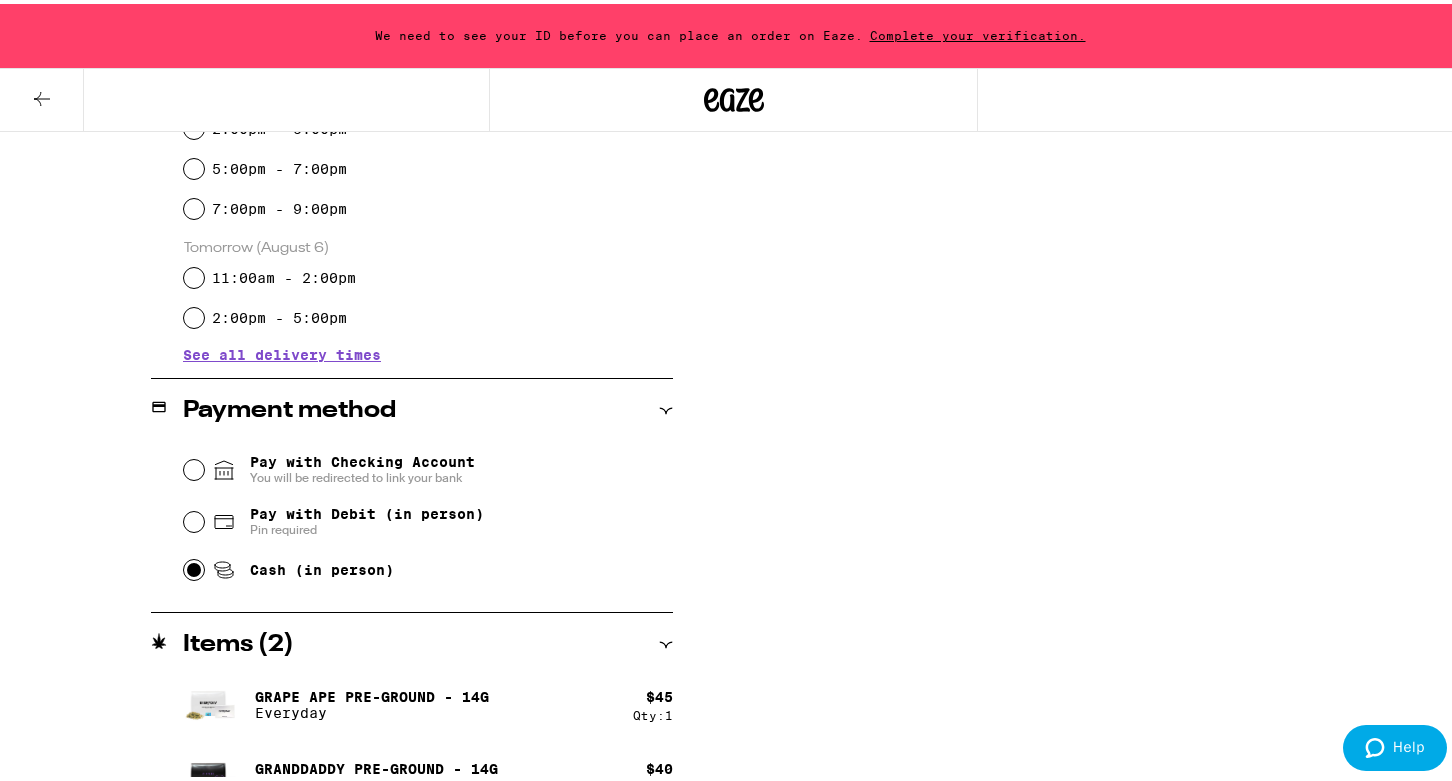 click on "Cash (in person)" at bounding box center [194, 566] 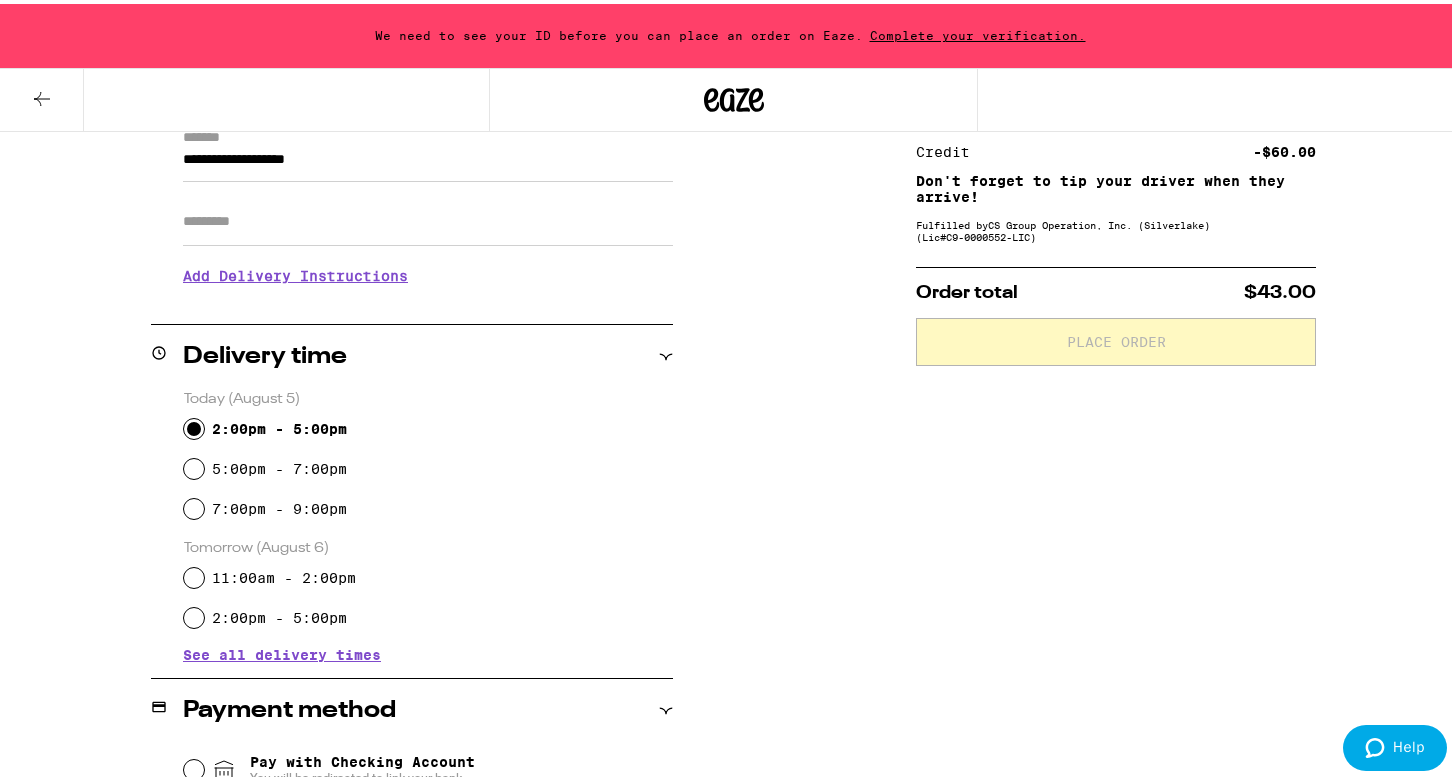 click on "2:00pm - 5:00pm" at bounding box center (194, 425) 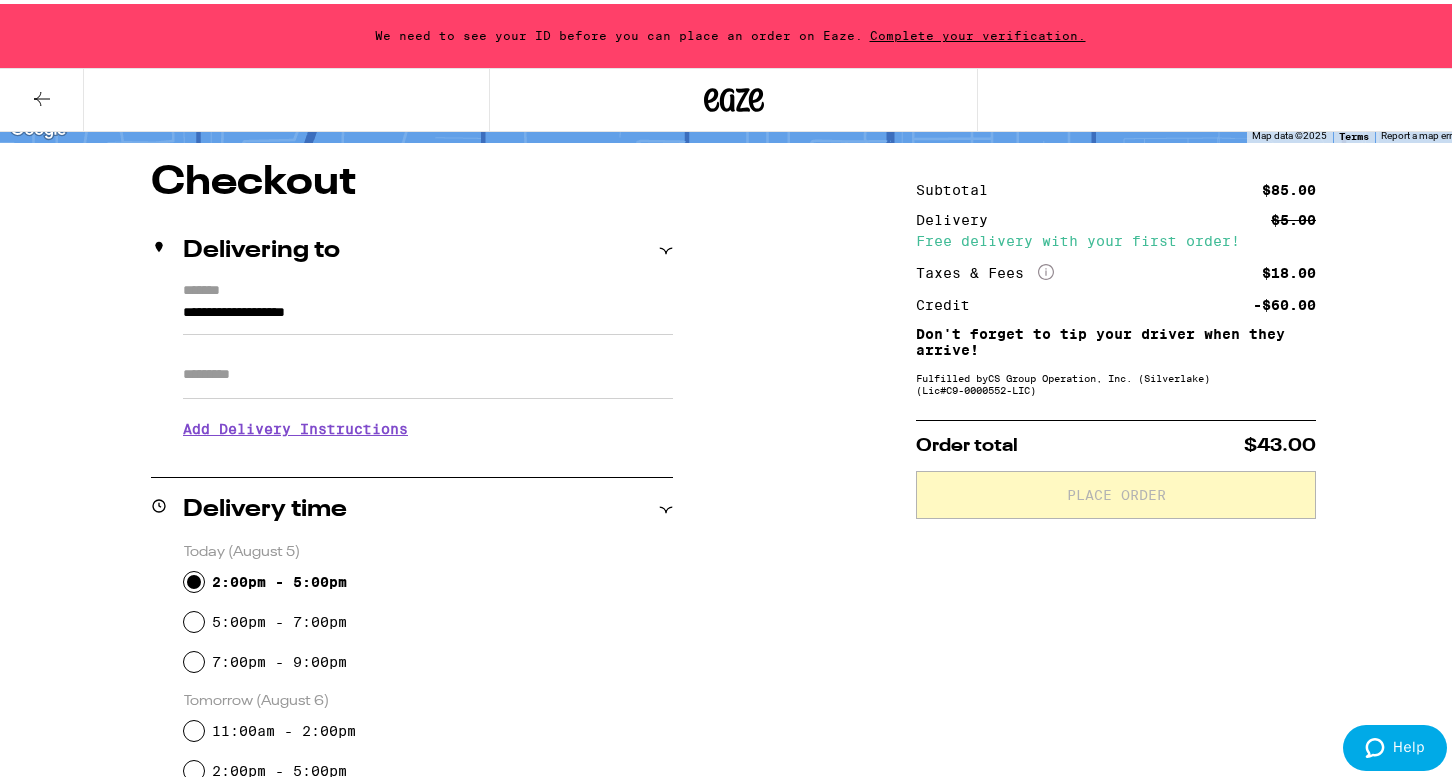 scroll, scrollTop: 0, scrollLeft: 0, axis: both 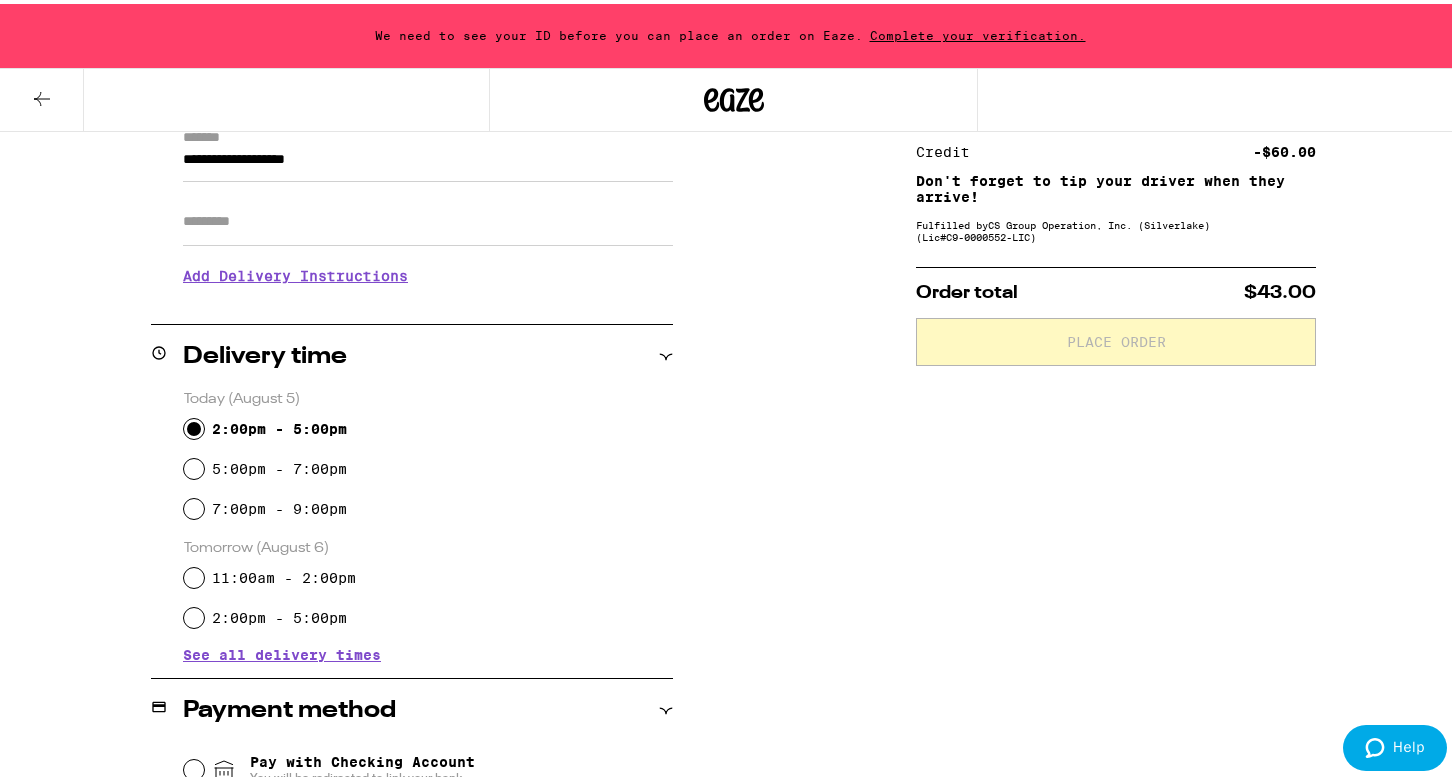 click on "Subtotal $85.00 Delivery $5.00 Free delivery with your first order! Taxes & Fees More Info $18.00 Credit -$60.00 Don't forget to tip your driver when they arrive! Fulfilled by CS Group Operation, Inc. ([CITY]) (Lic# [LICENSE]) Order total $43.00 Place Order" at bounding box center (1116, 562) 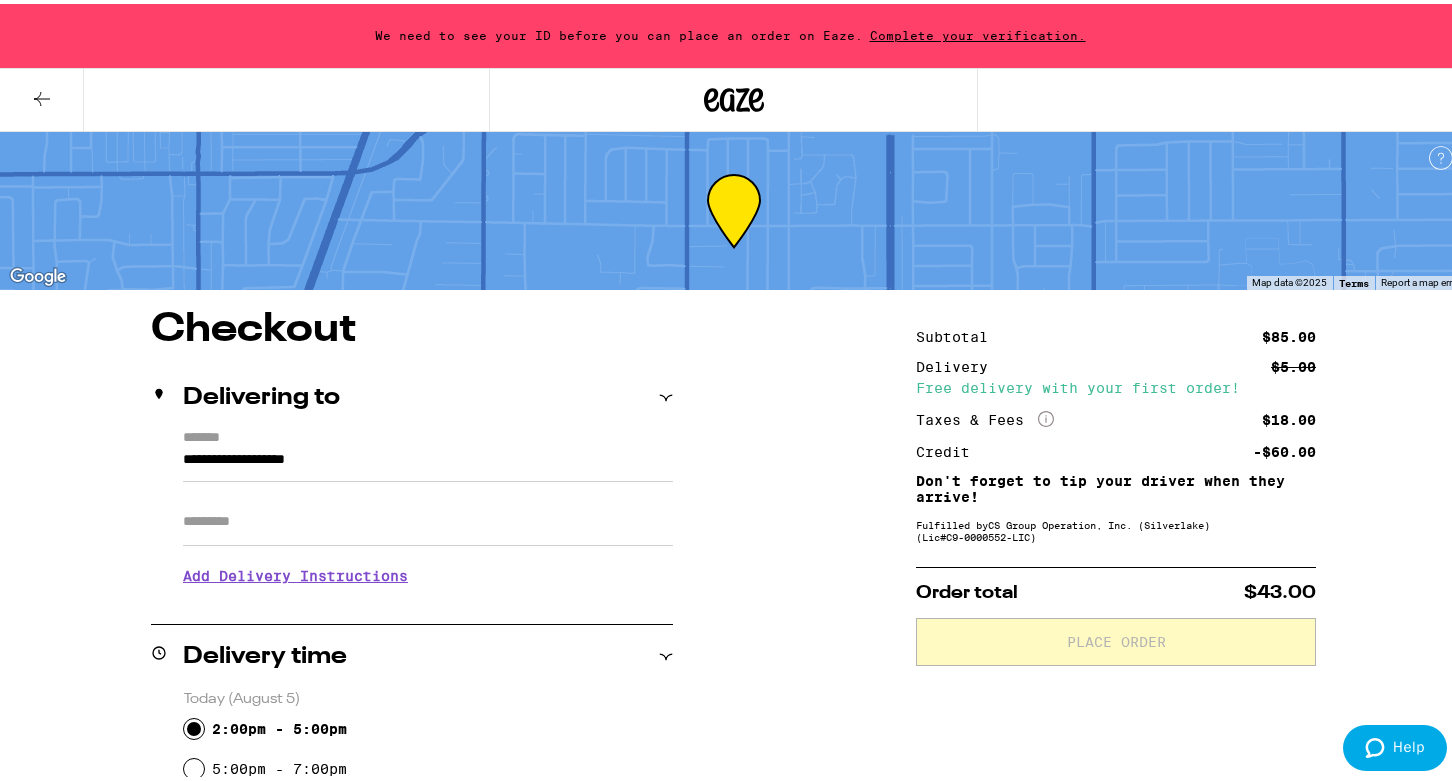 scroll, scrollTop: 100, scrollLeft: 0, axis: vertical 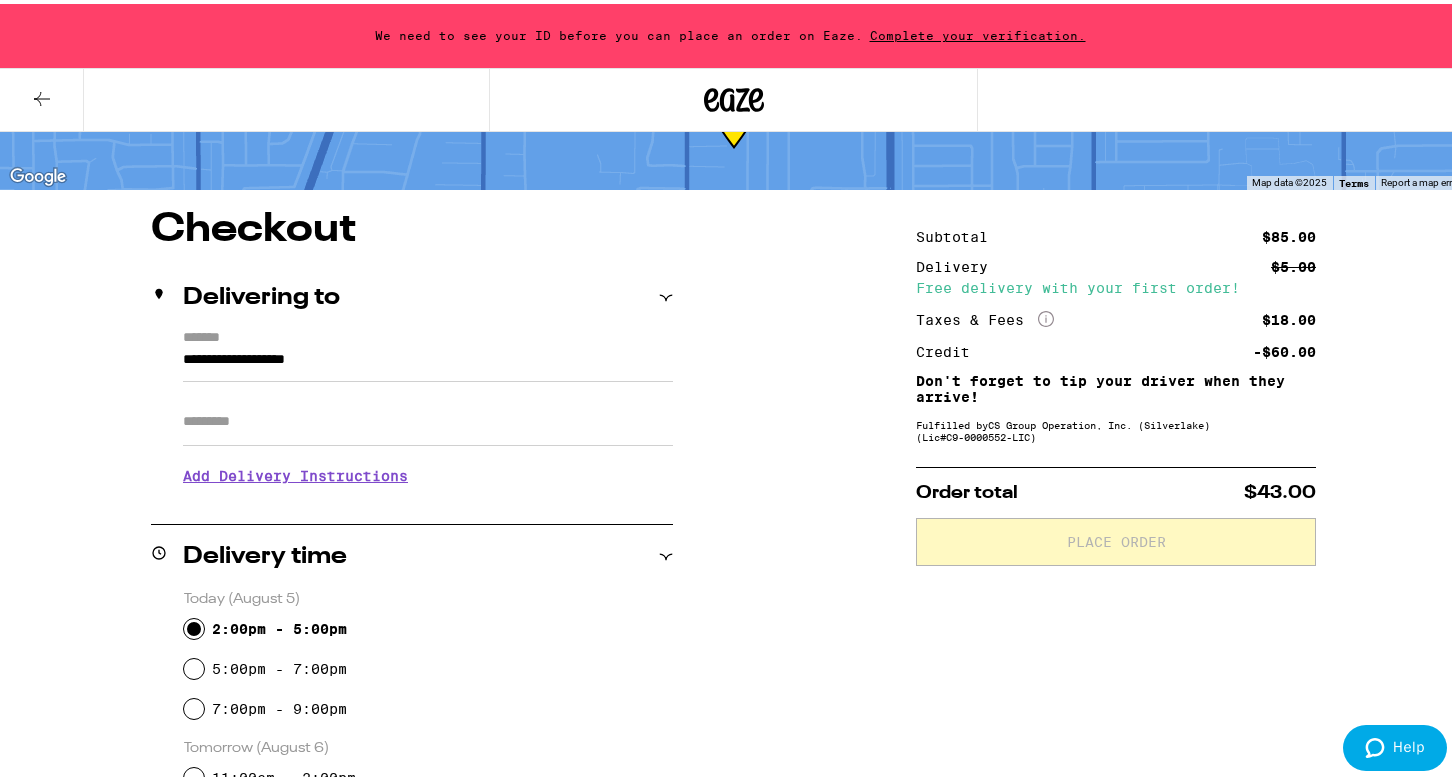 click on "**********" at bounding box center (428, 361) 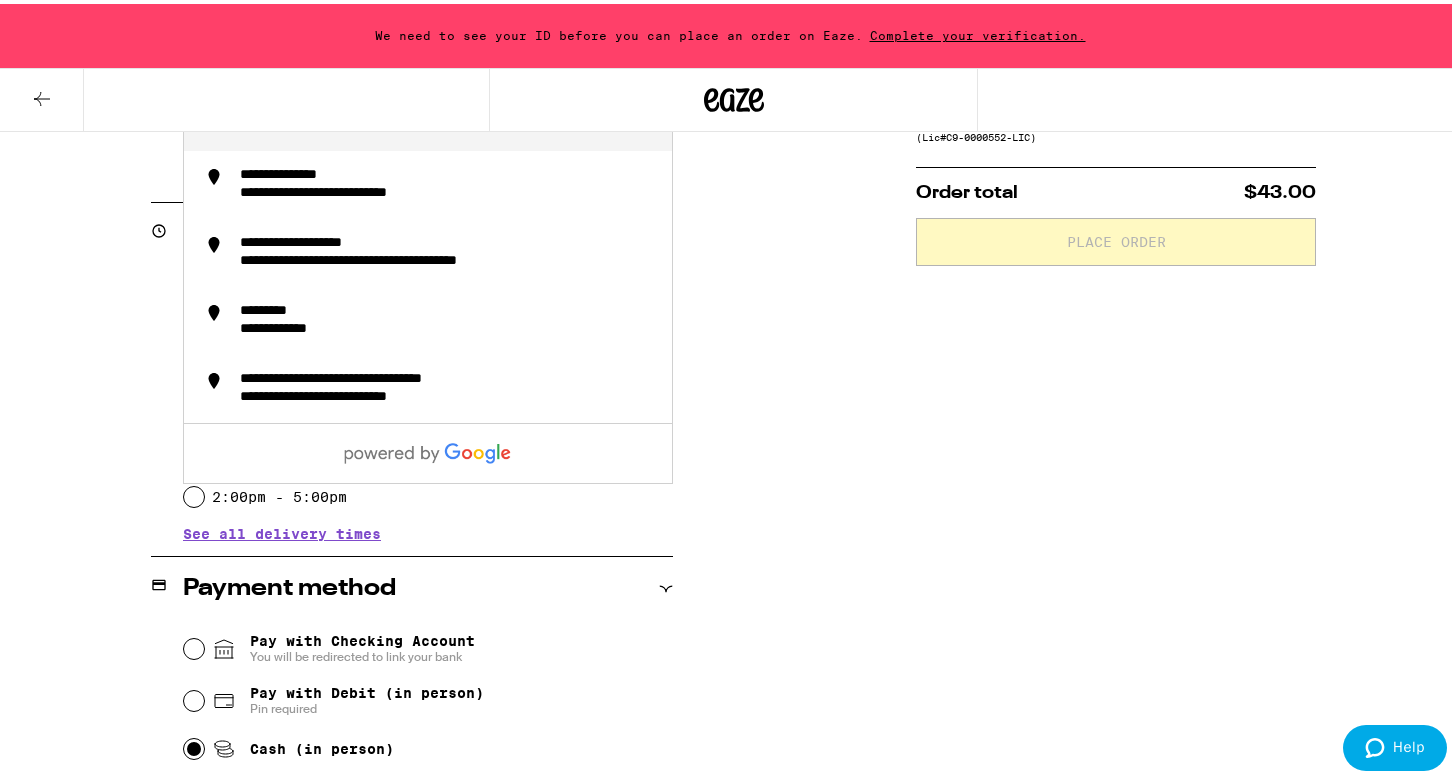 scroll, scrollTop: 300, scrollLeft: 0, axis: vertical 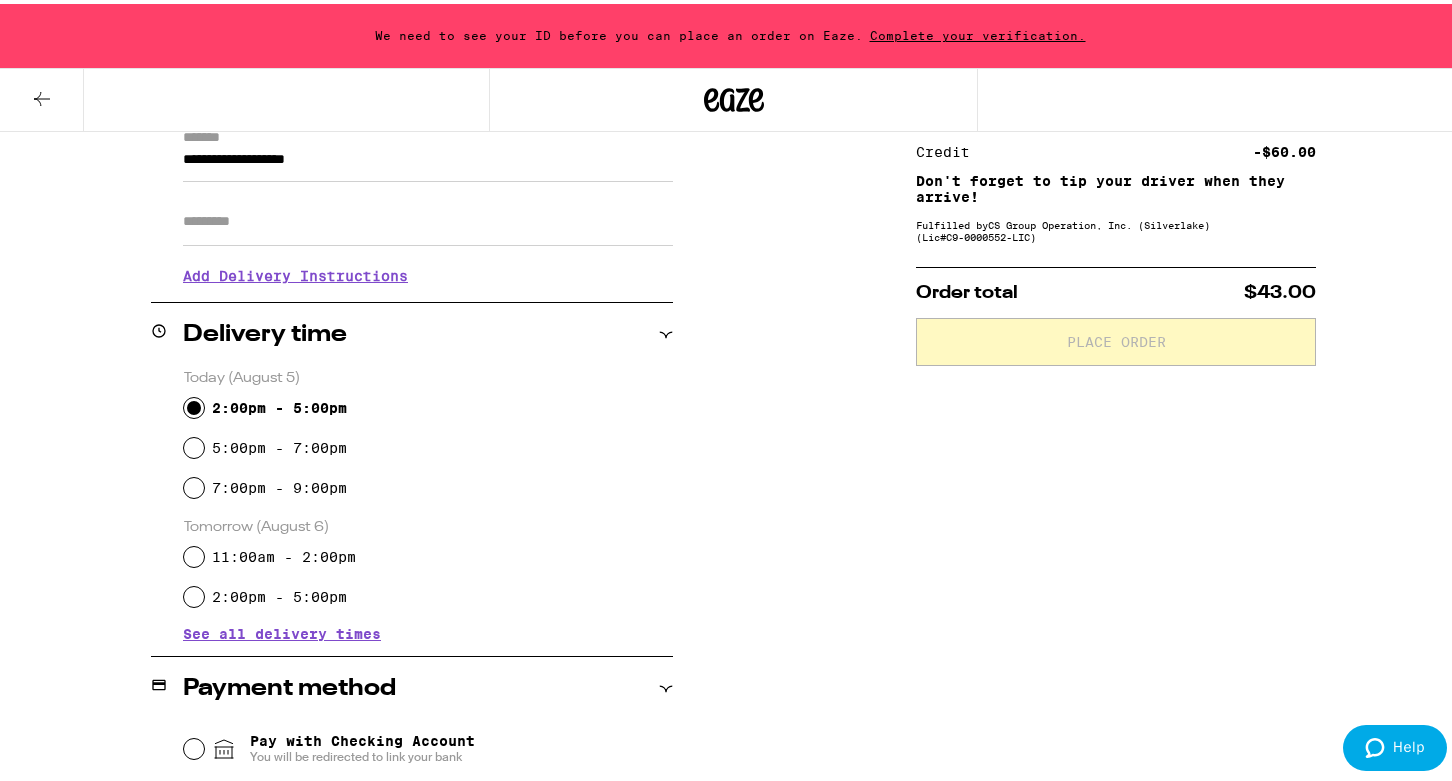 click on "**********" at bounding box center [734, 551] 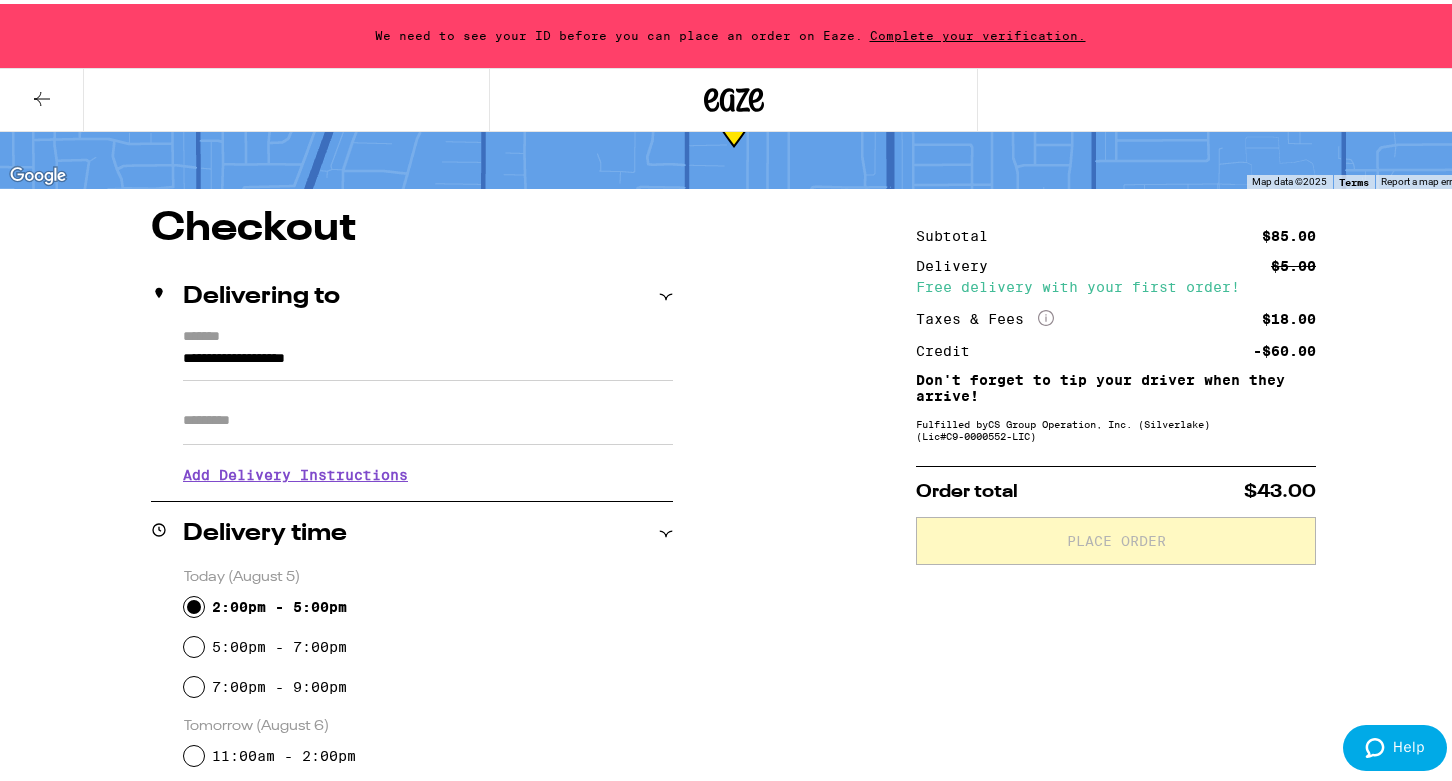 scroll, scrollTop: 100, scrollLeft: 0, axis: vertical 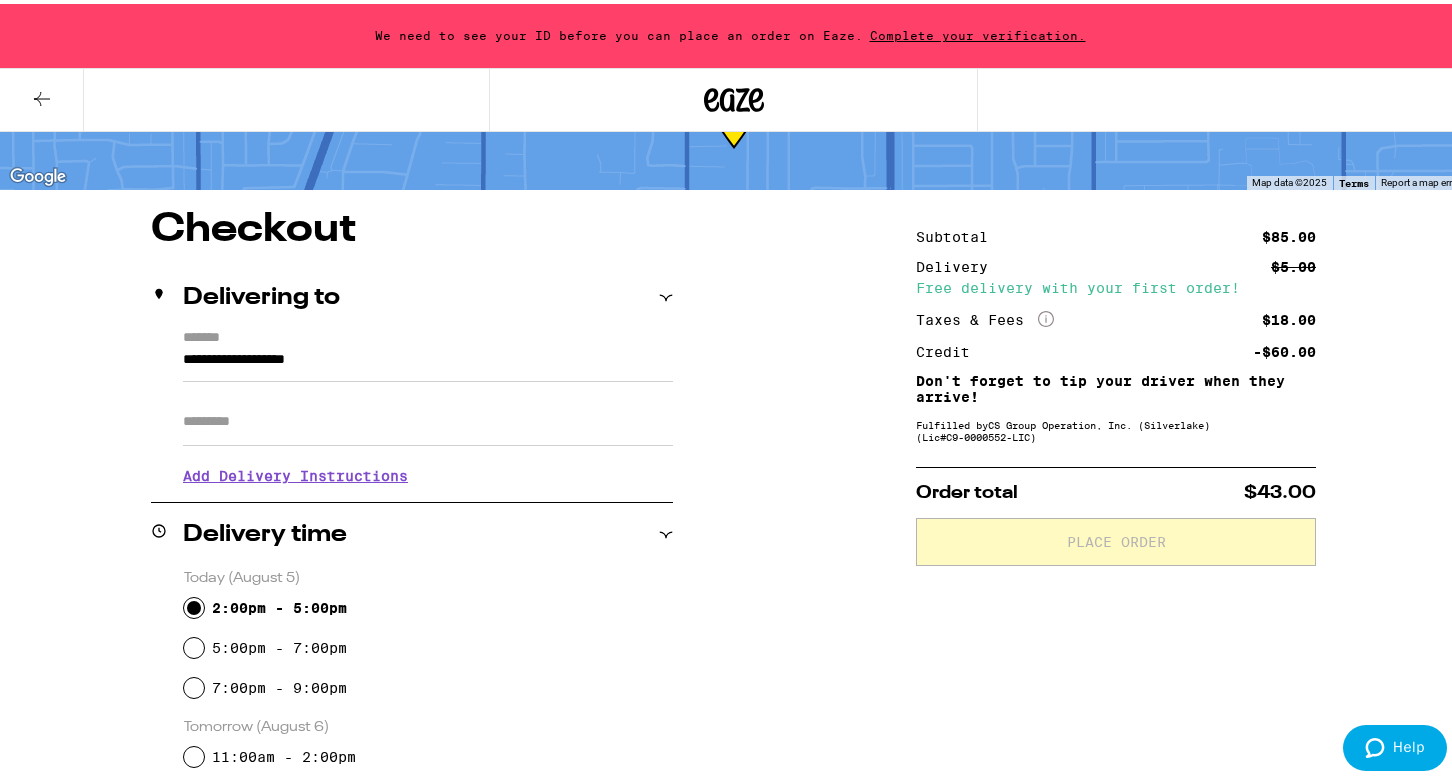 click on "Apt/Suite" at bounding box center [428, 418] 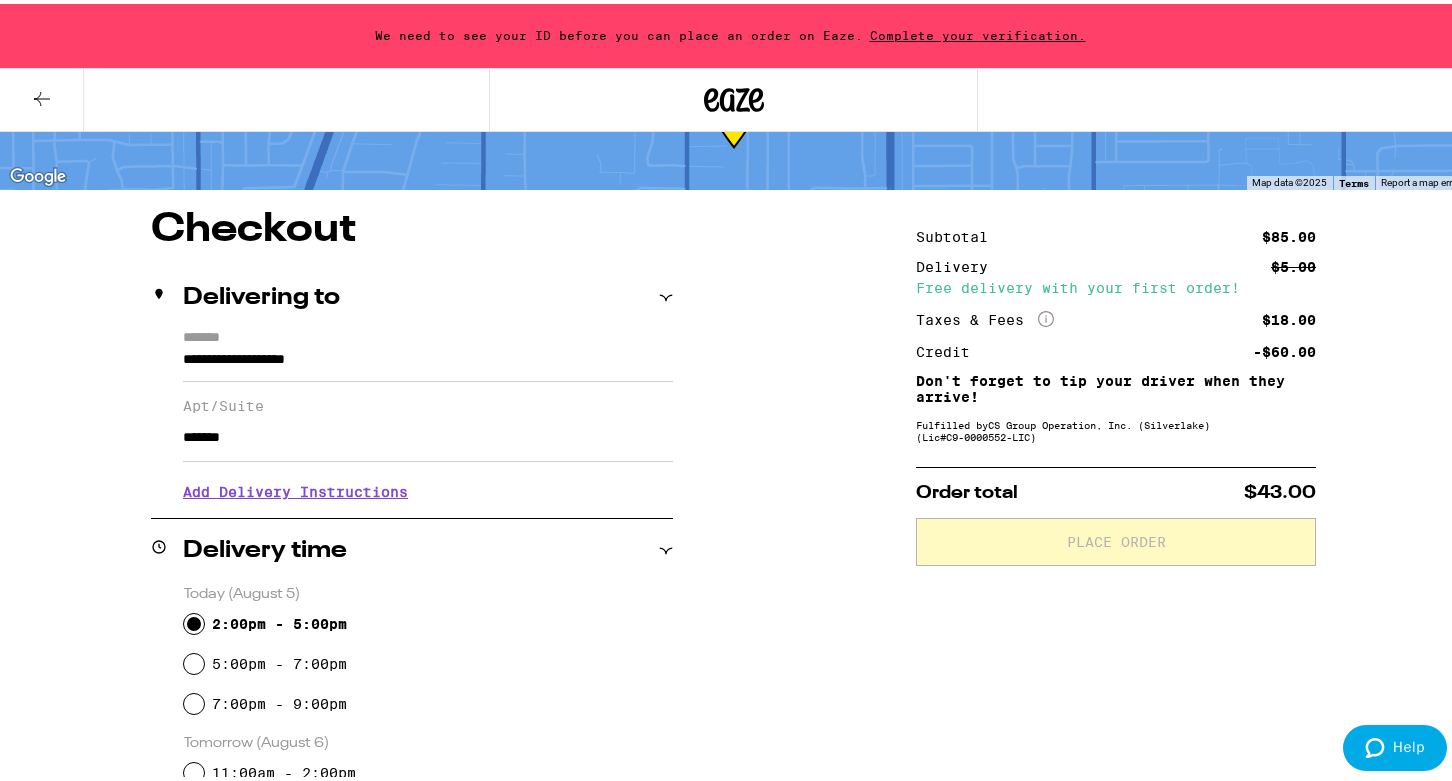 click on "**********" at bounding box center (428, 361) 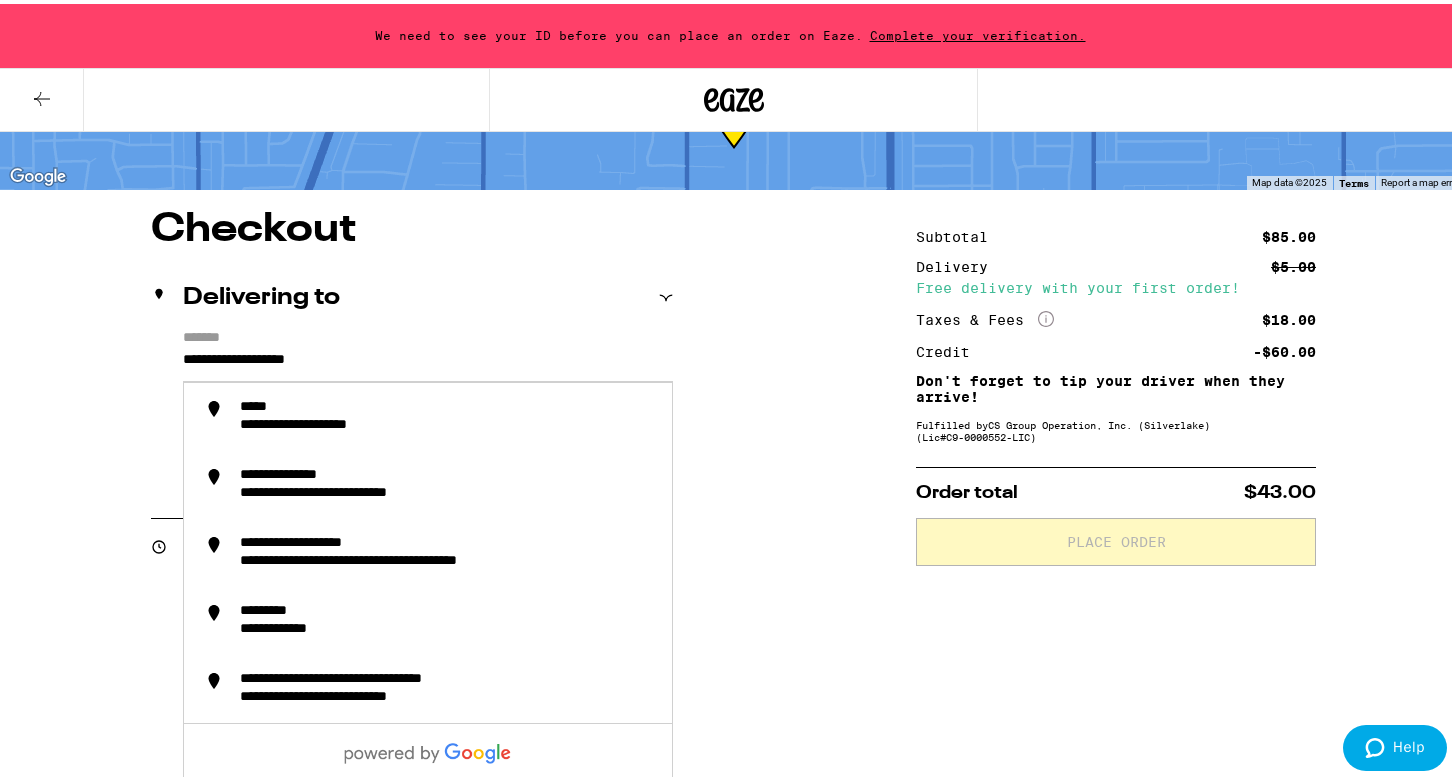 drag, startPoint x: 775, startPoint y: 571, endPoint x: 788, endPoint y: 558, distance: 18.384777 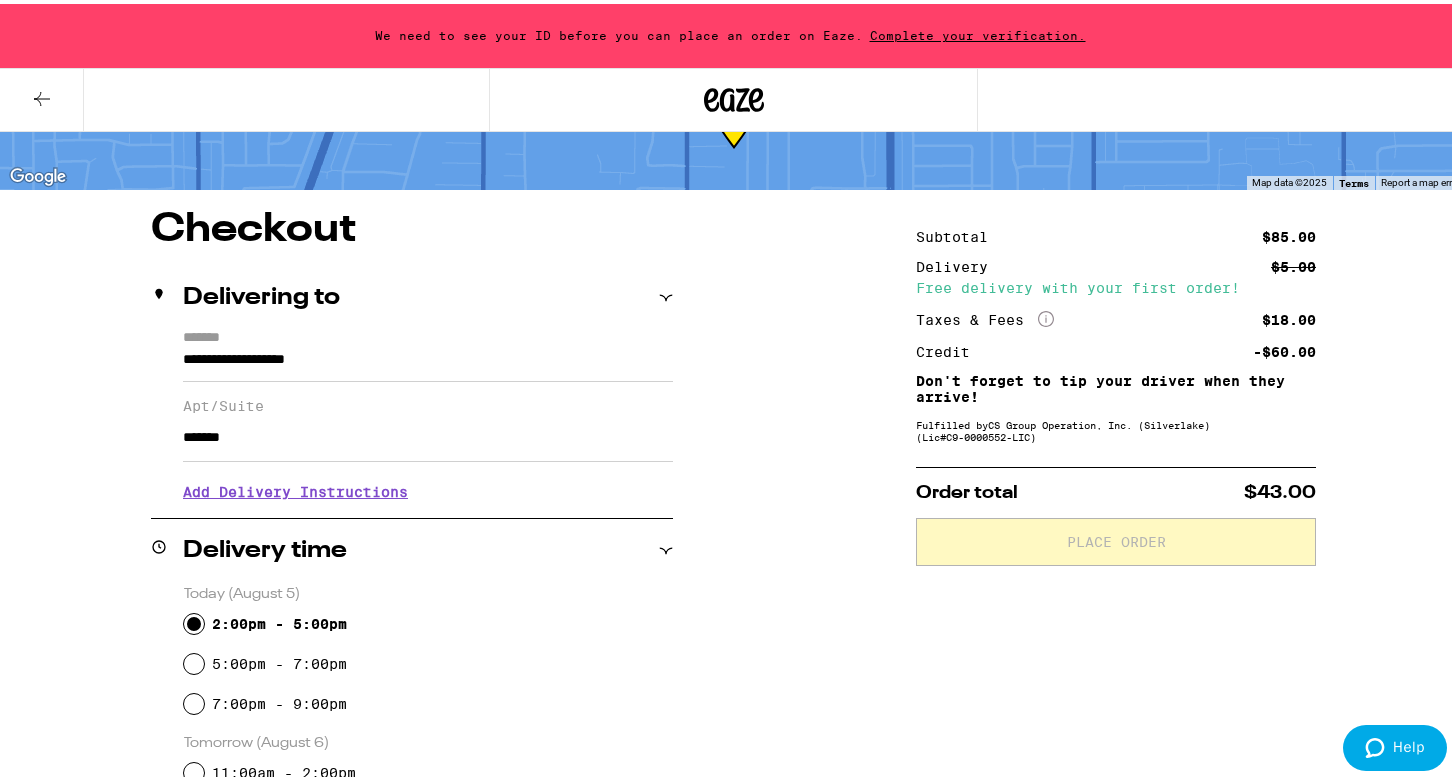 click on "*******" at bounding box center [428, 434] 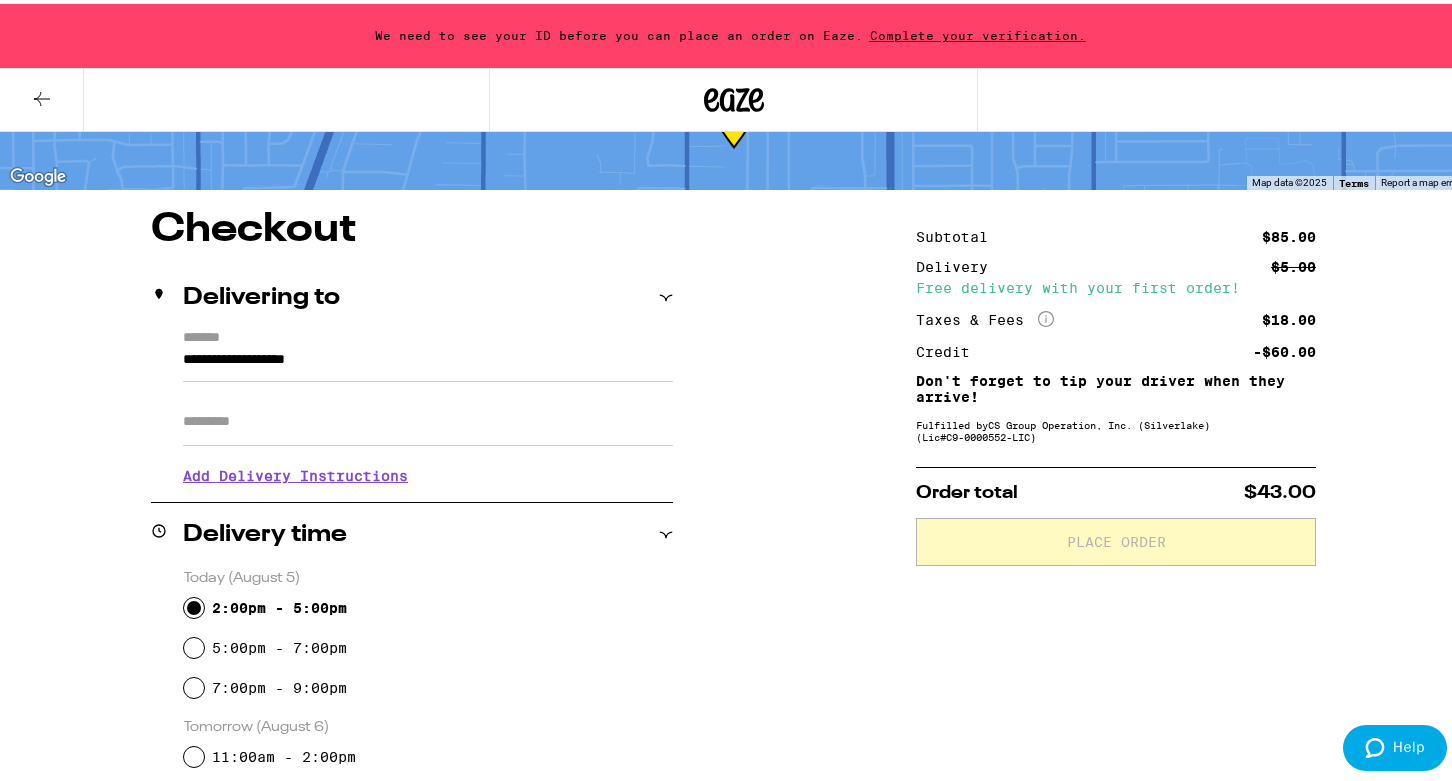 type 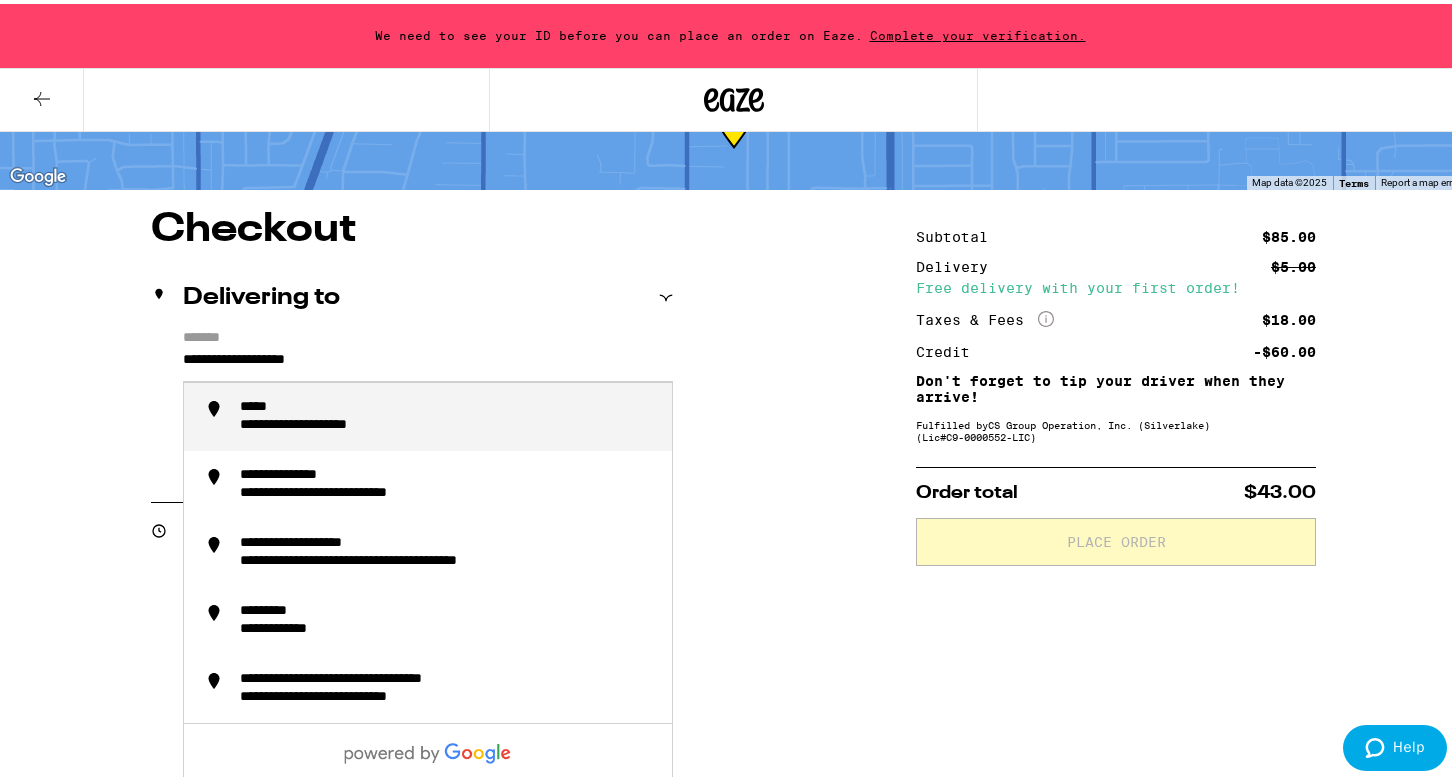 click on "*******" at bounding box center [428, 335] 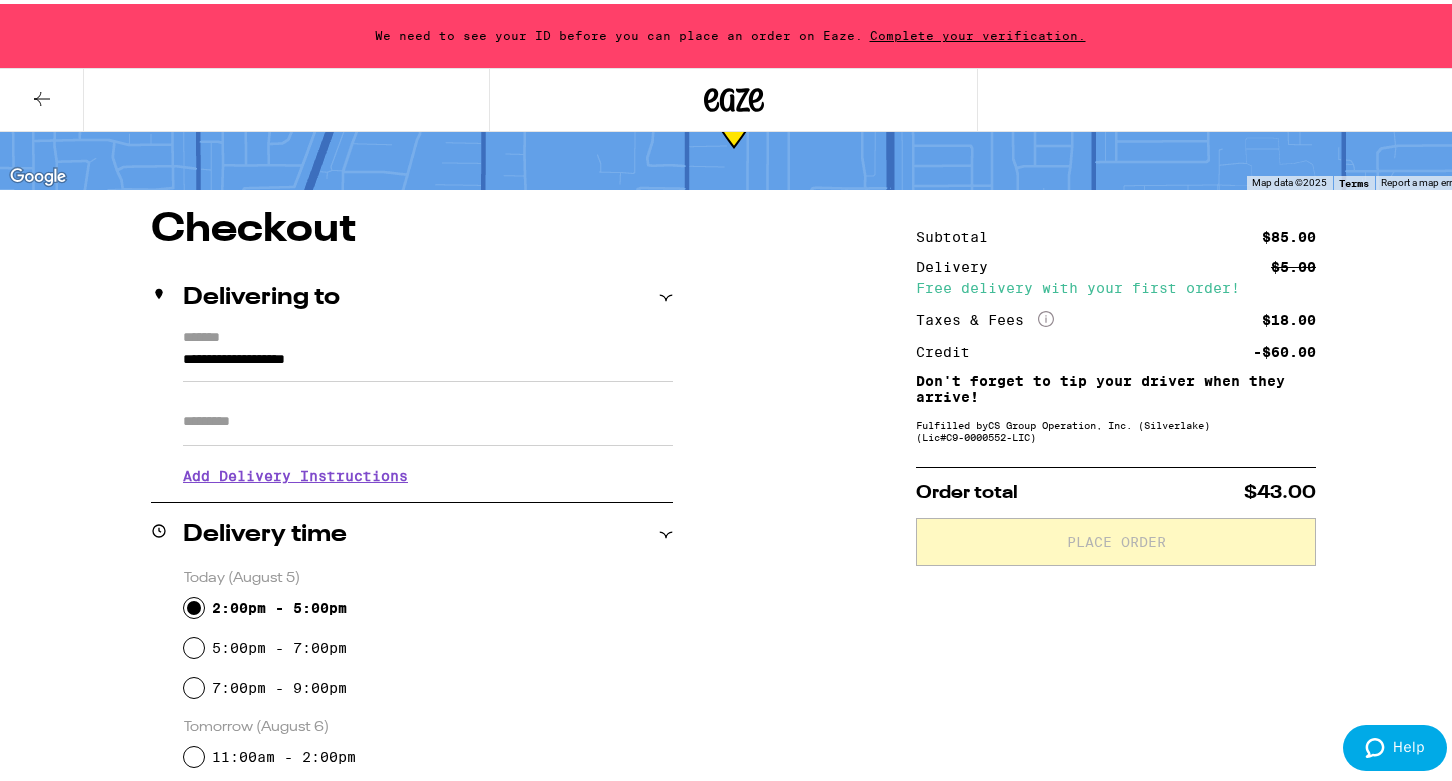 click on "*******" at bounding box center (428, 335) 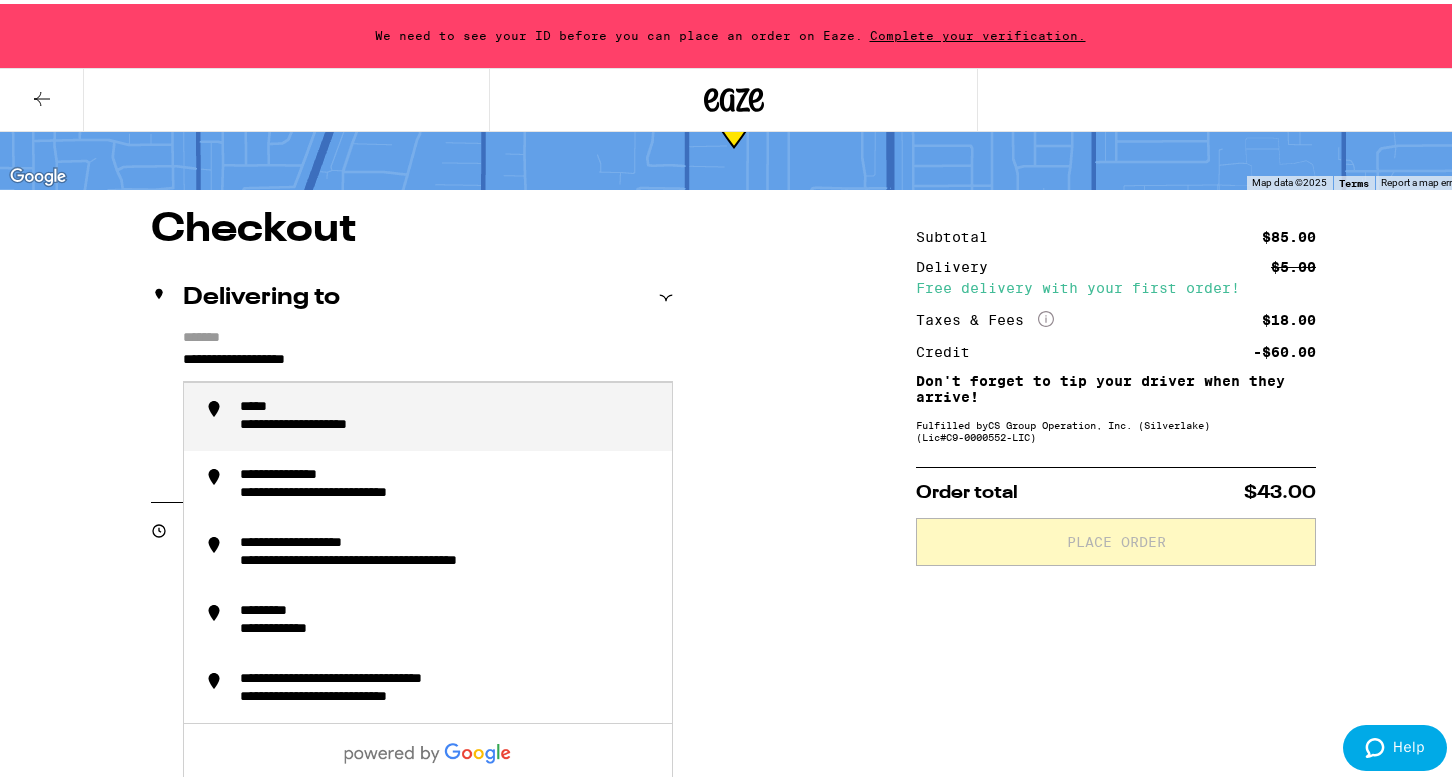 click on "**********" at bounding box center (428, 361) 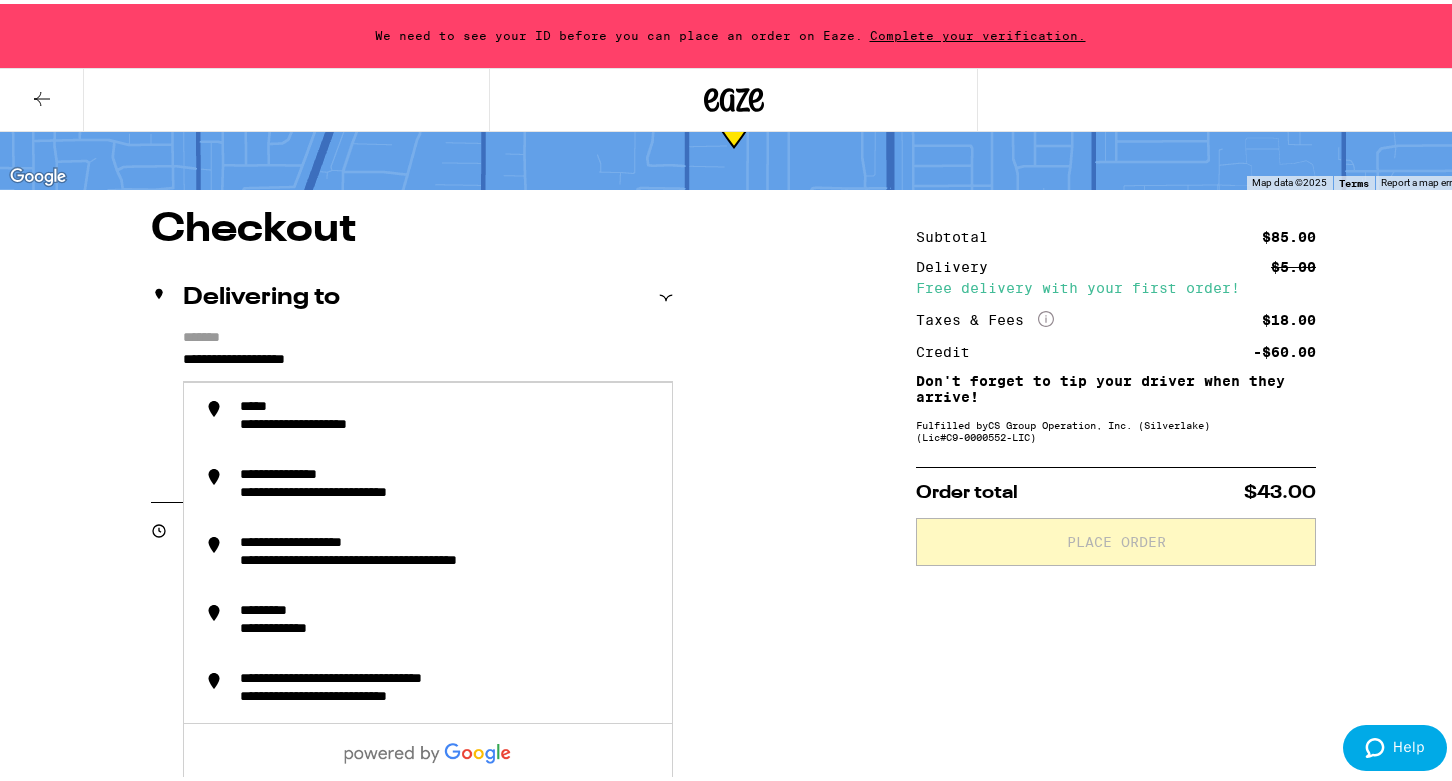 drag, startPoint x: 441, startPoint y: 347, endPoint x: -201, endPoint y: 324, distance: 642.41187 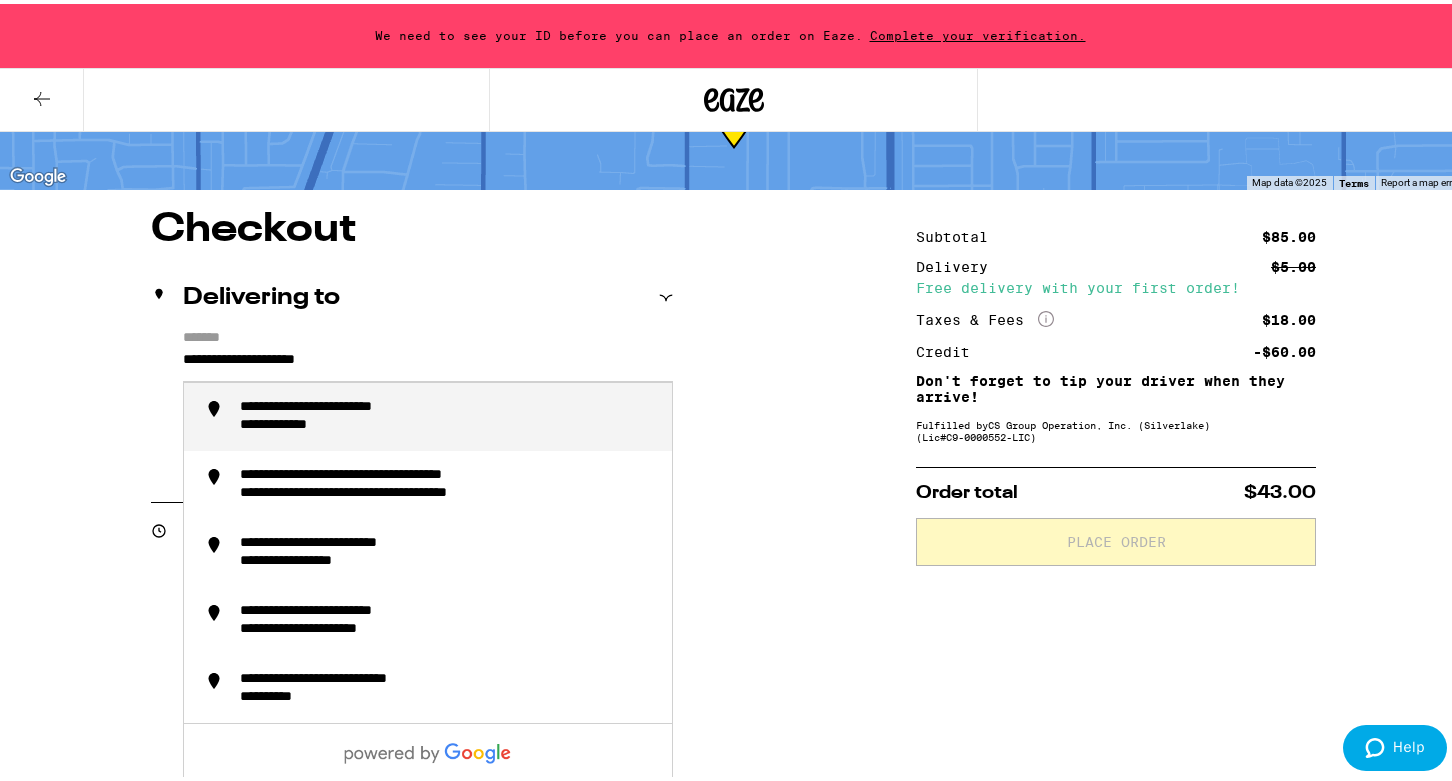 click on "**********" at bounding box center (357, 404) 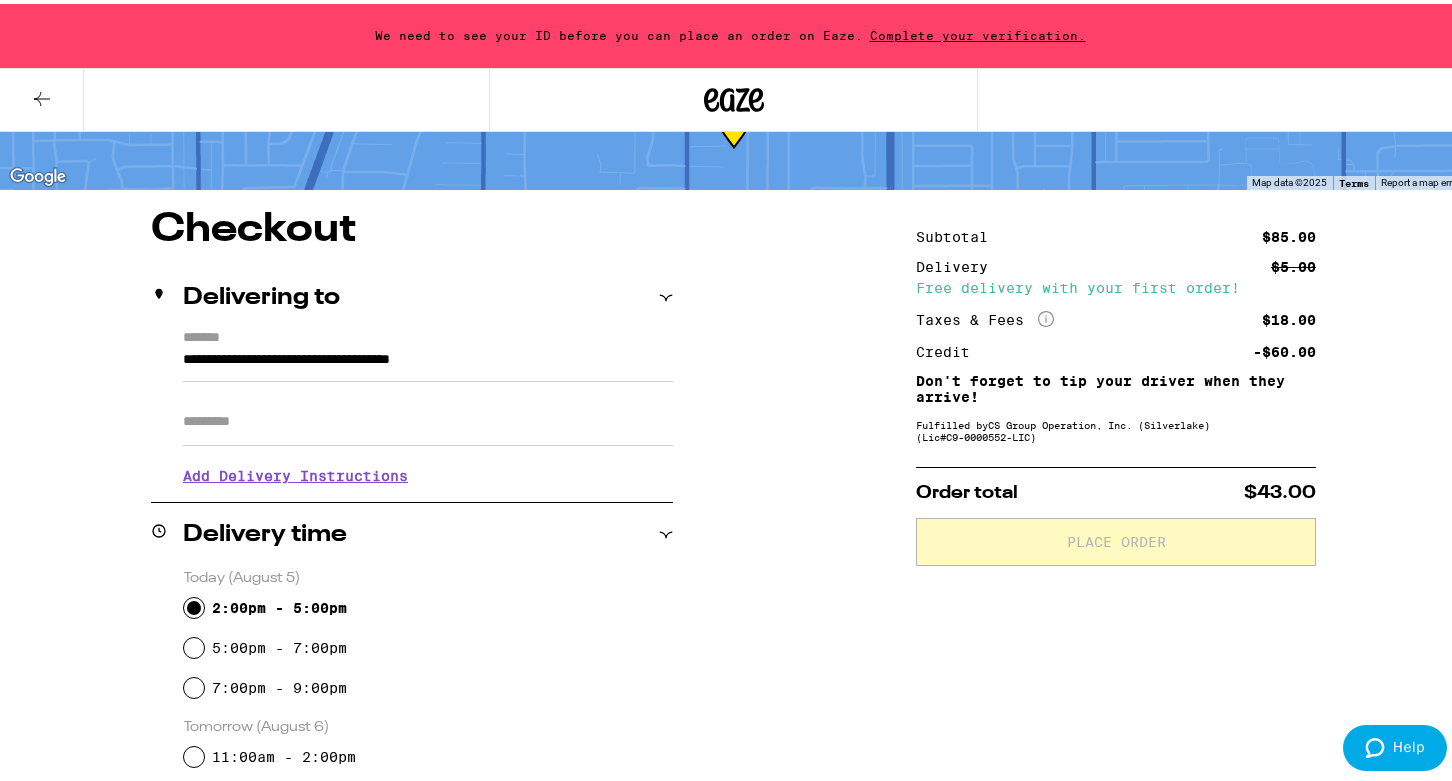 type on "**********" 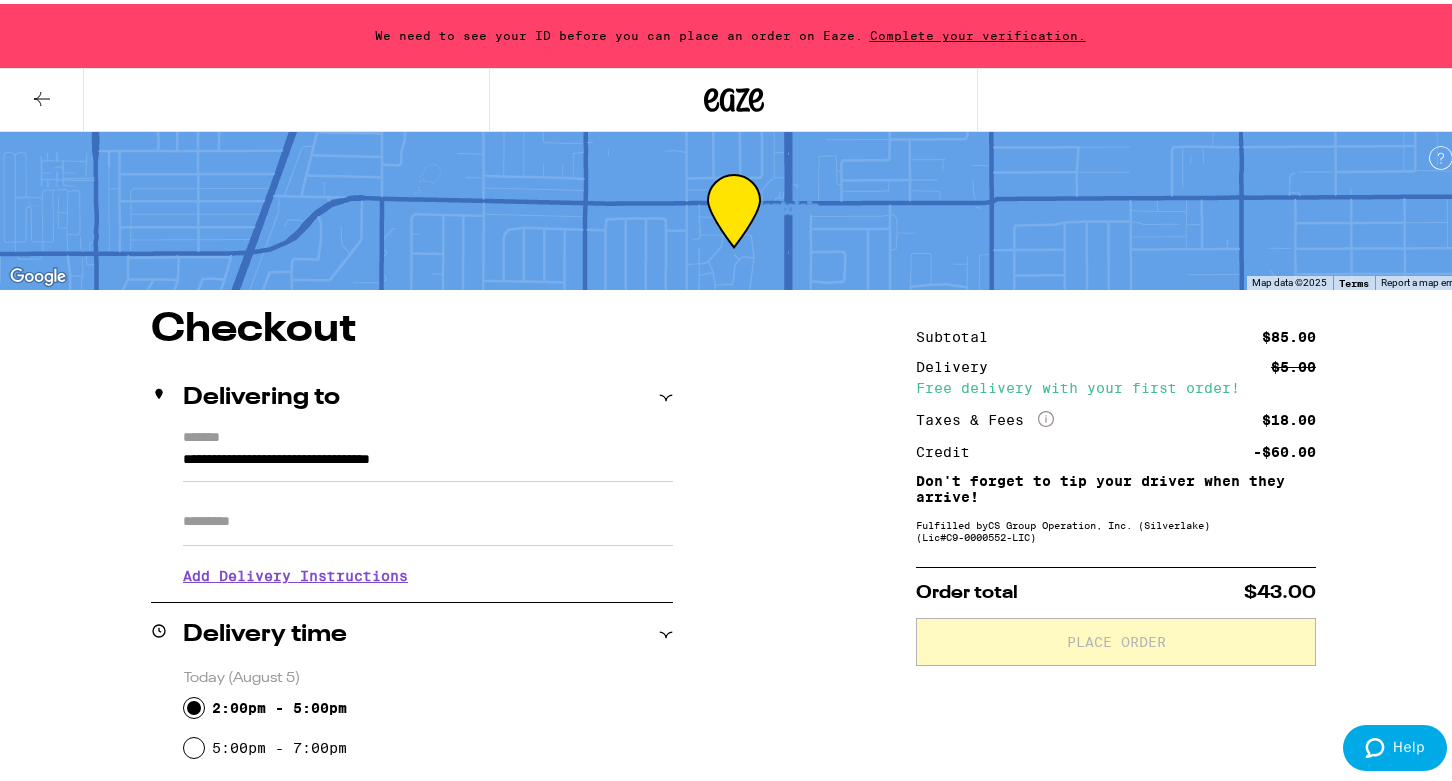 scroll, scrollTop: 100, scrollLeft: 0, axis: vertical 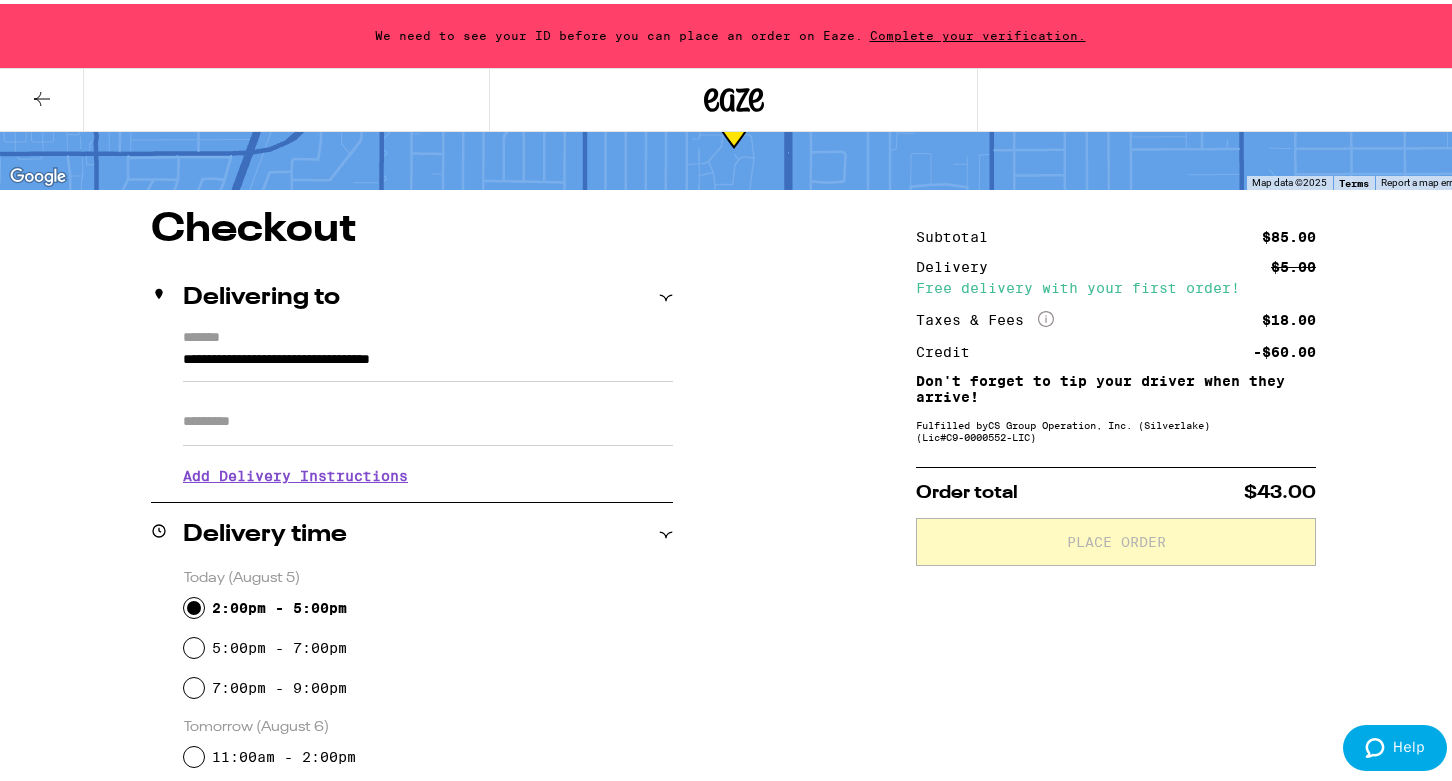 click on "Subtotal $85.00 Delivery $5.00 Free delivery with your first order! Taxes & Fees More Info $18.00 Credit -$60.00 Don't forget to tip your driver when they arrive! Fulfilled by CS Group Operation, Inc. ([CITY]) (Lic# [LICENSE]) Order total $43.00 Place Order" at bounding box center [1116, 751] 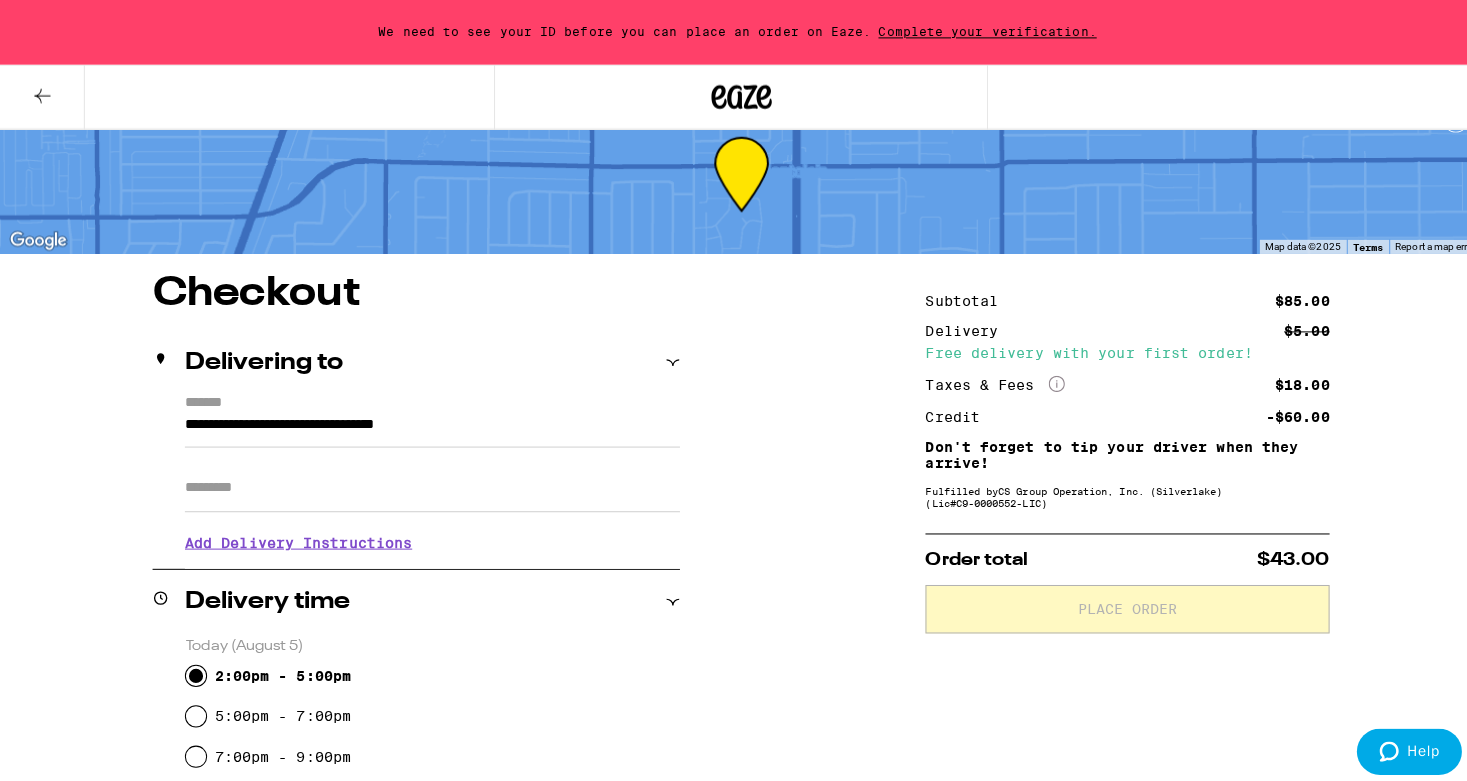 scroll, scrollTop: 0, scrollLeft: 0, axis: both 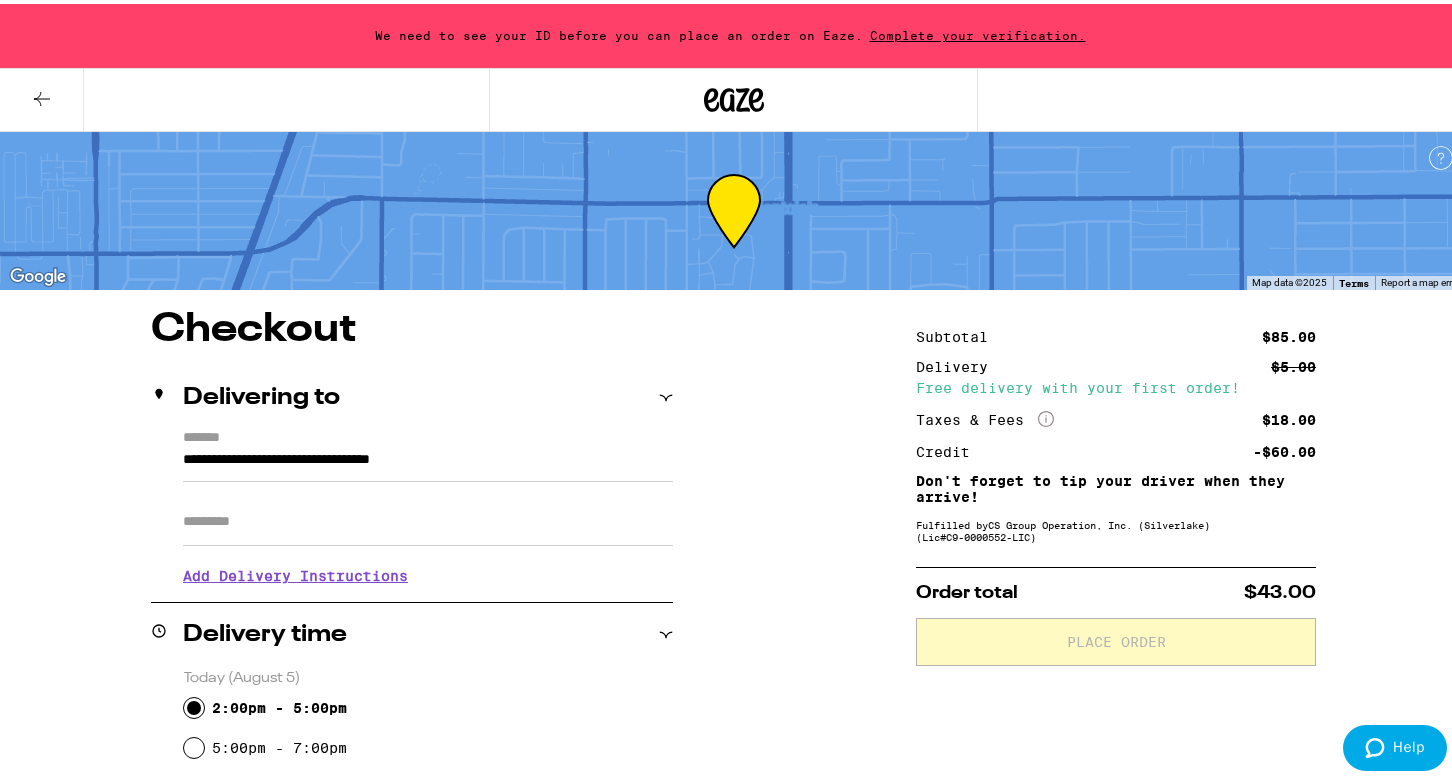 click on "Complete your verification." at bounding box center [978, 31] 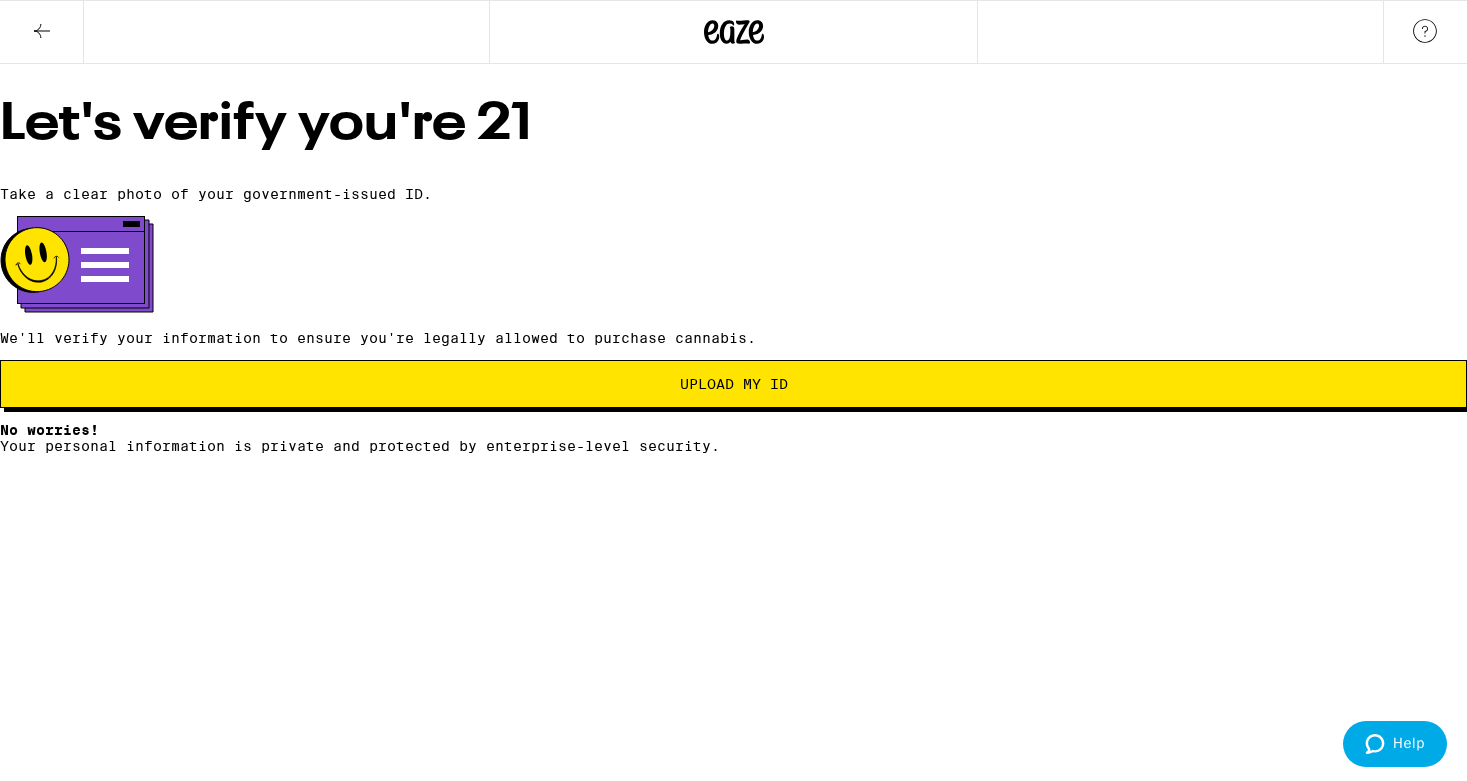 click on "Let's verify you're 21 Take a clear photo of your government-issued ID. We'll verify your information to ensure you're legally allowed to purchase cannabis. Upload my ID No worries! Your personal information is private and protected by enterprise-level security." at bounding box center (733, 276) 